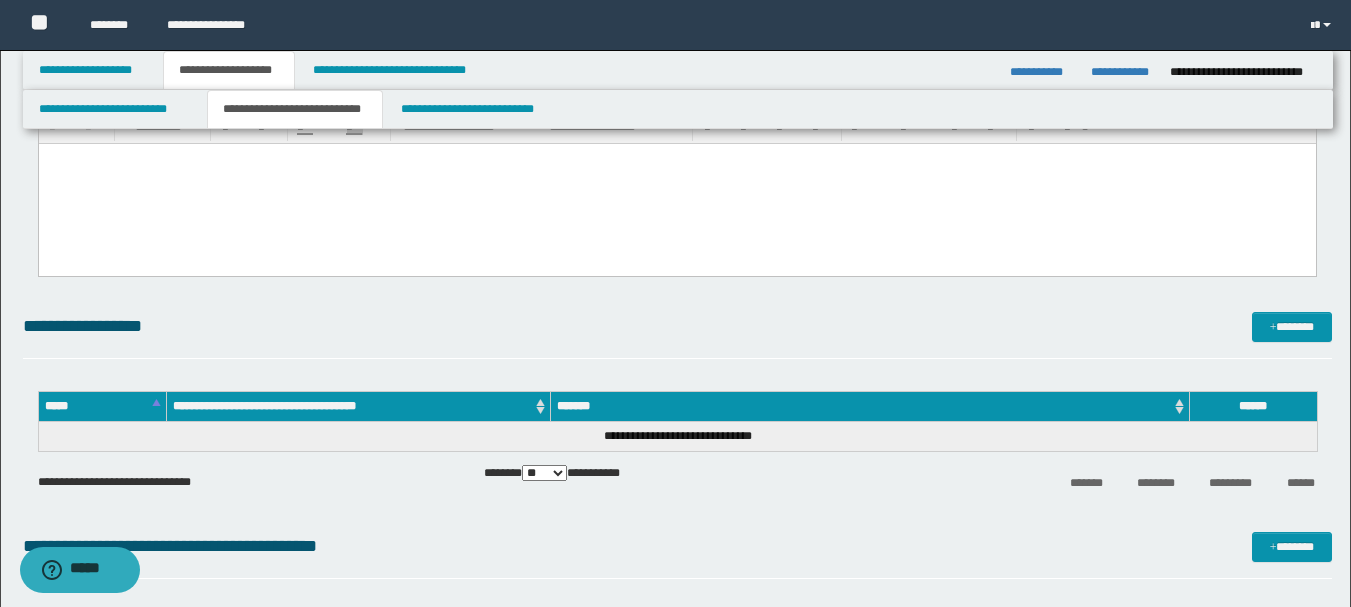 scroll, scrollTop: 0, scrollLeft: 0, axis: both 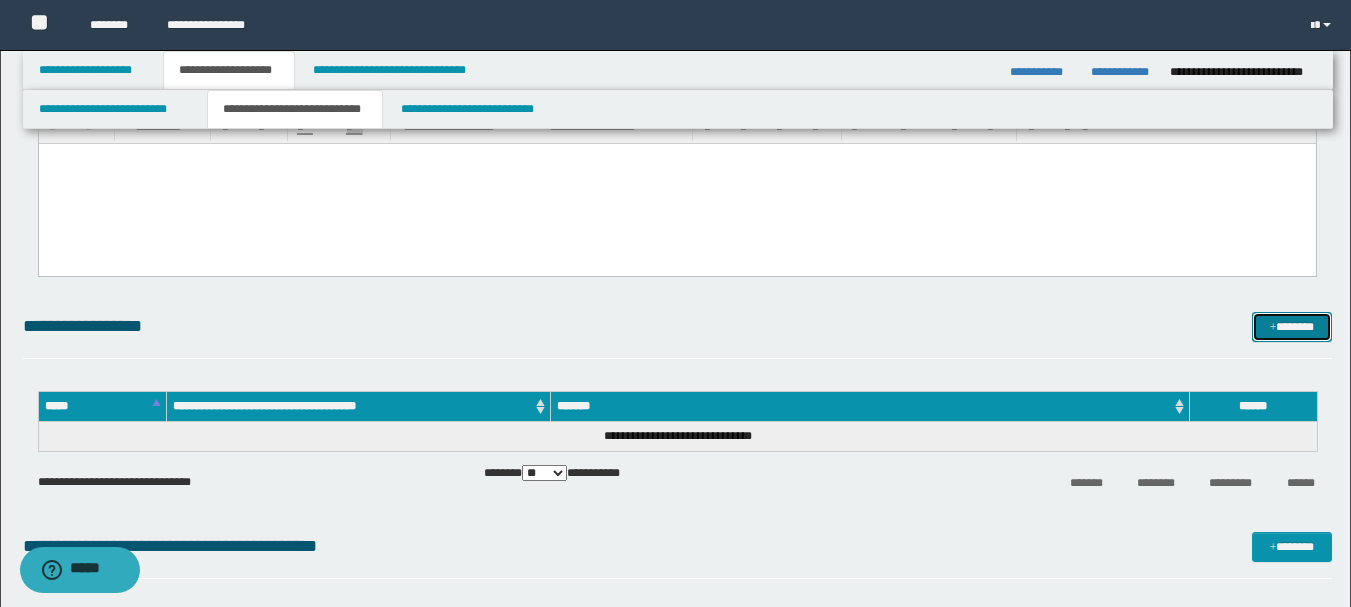 click on "*******" at bounding box center [1292, 327] 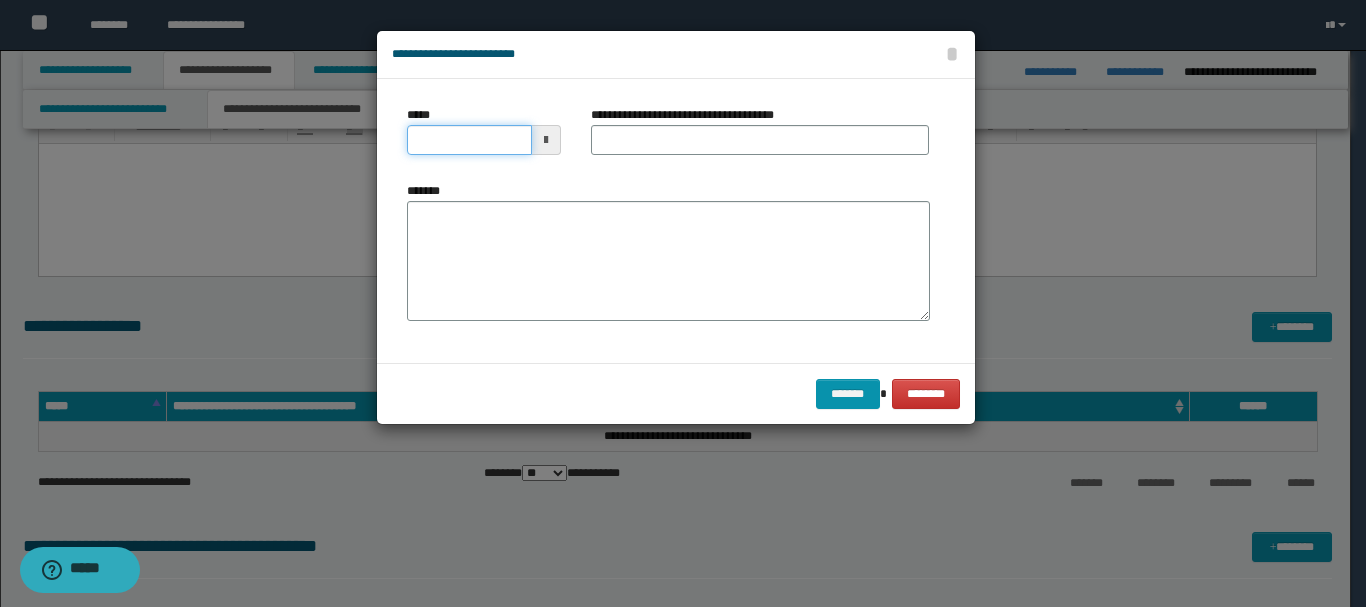click on "*****" at bounding box center (469, 140) 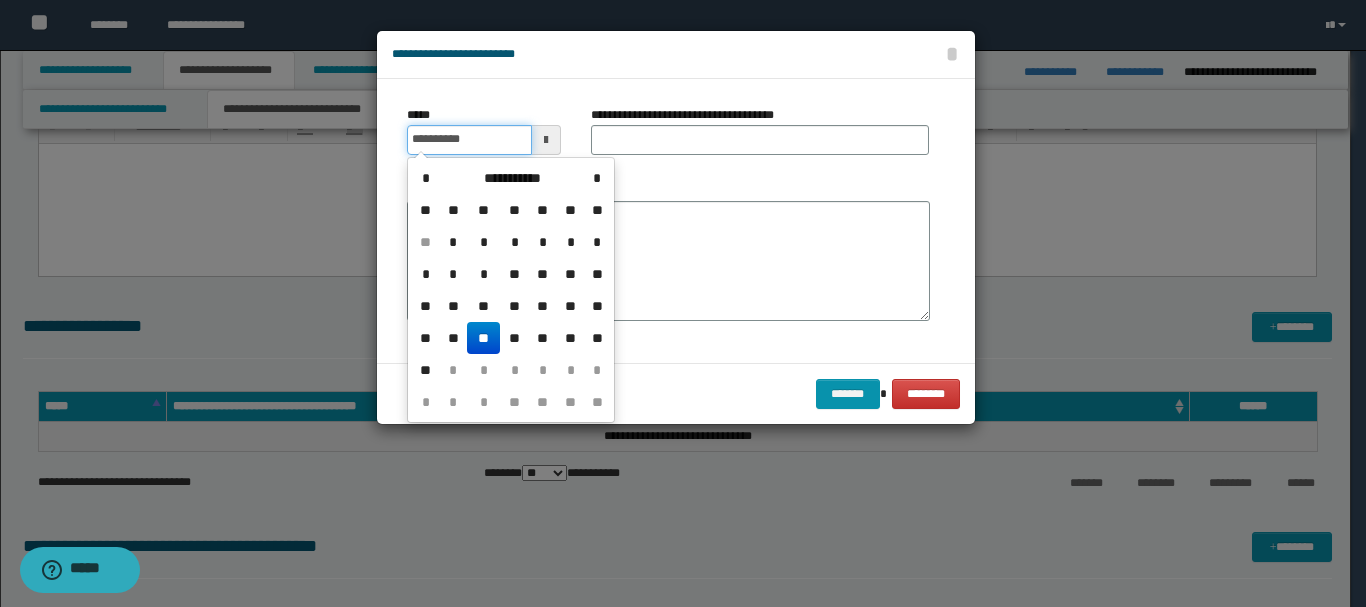 type on "**********" 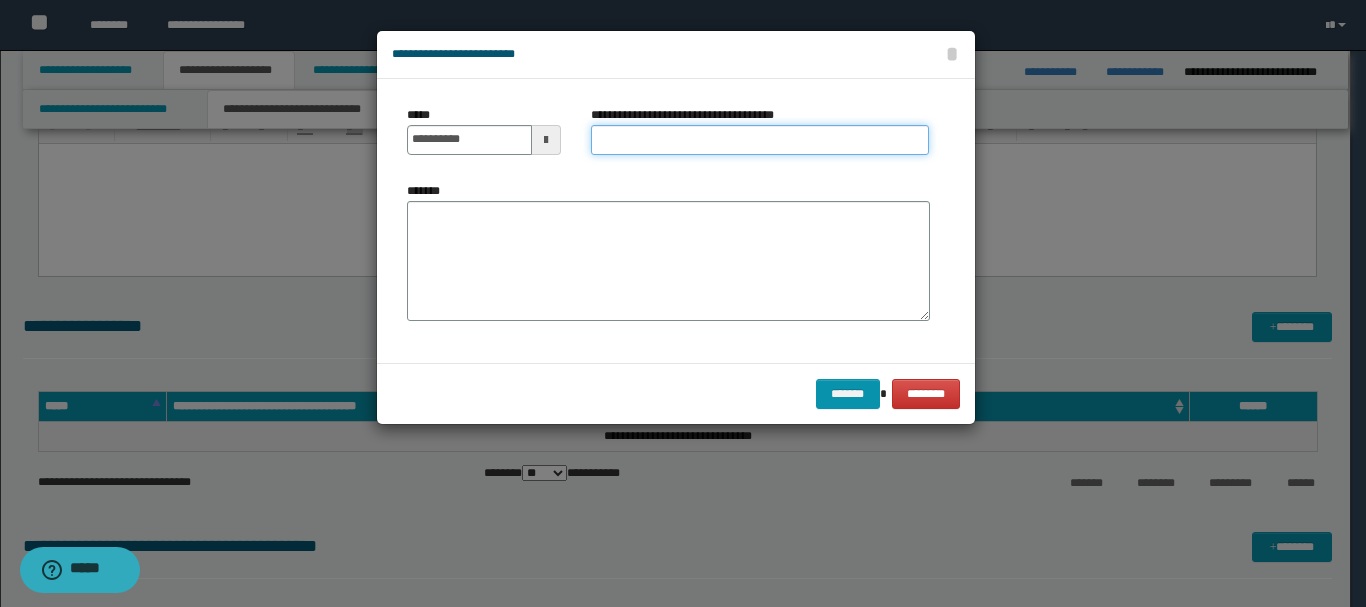 click on "**********" at bounding box center [760, 140] 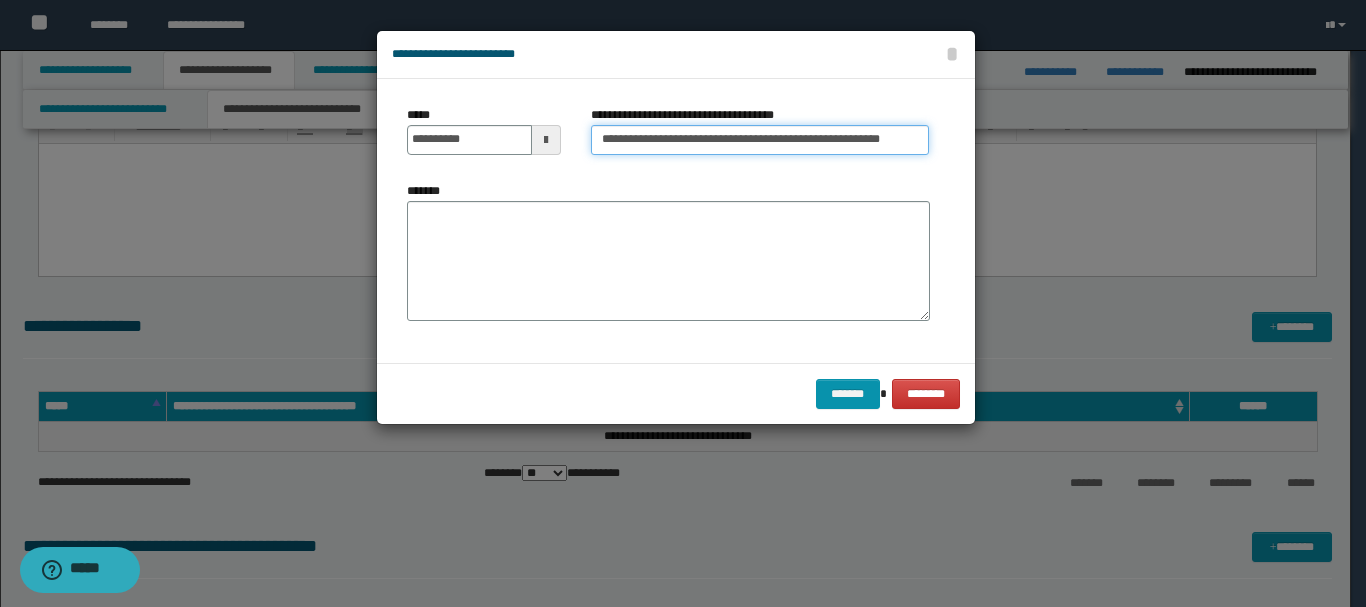 type on "**********" 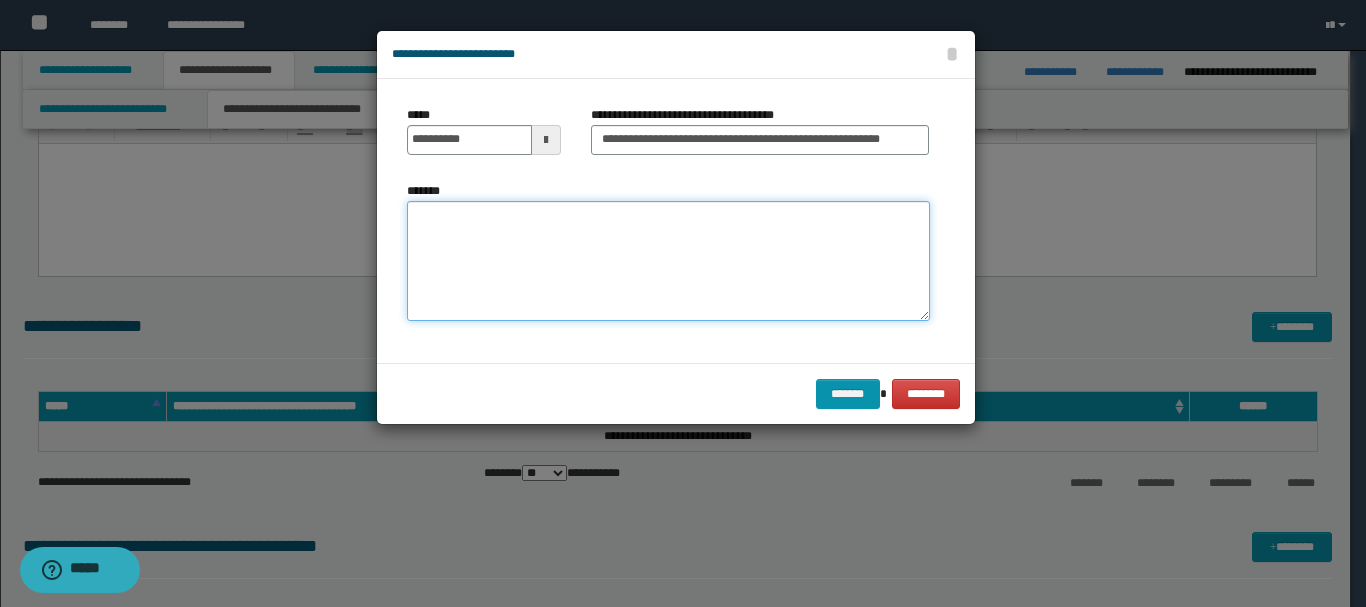 click on "*******" at bounding box center (668, 261) 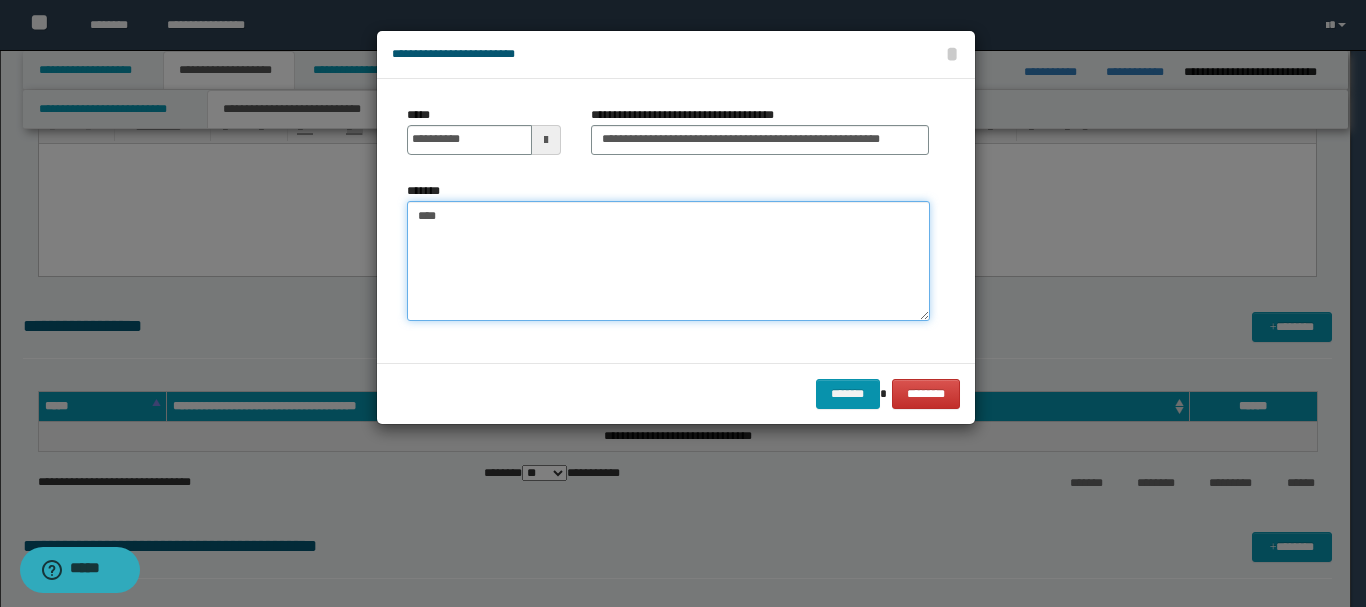 paste on "**********" 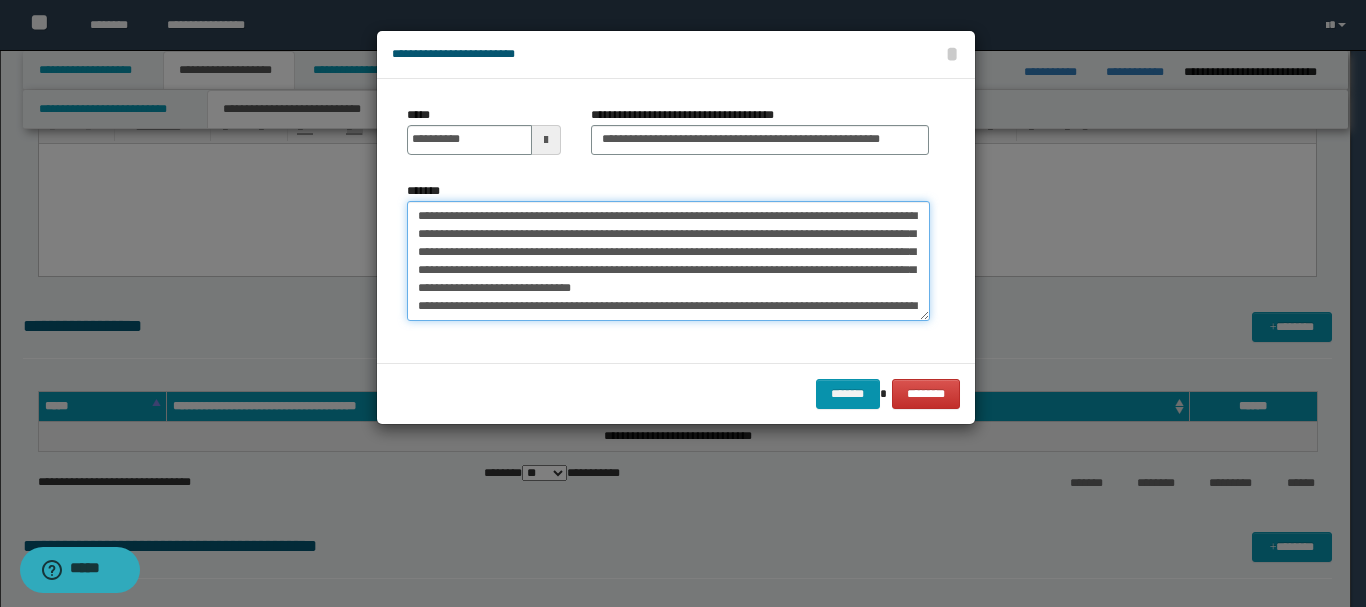 scroll, scrollTop: 120, scrollLeft: 0, axis: vertical 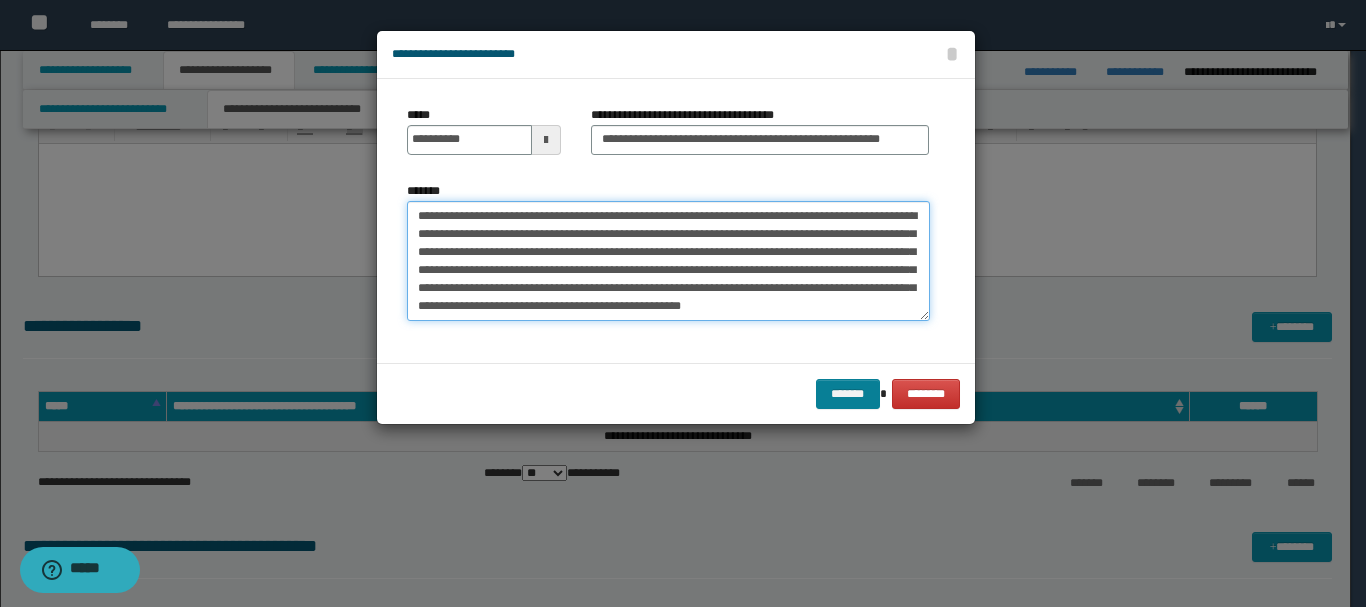 type on "**********" 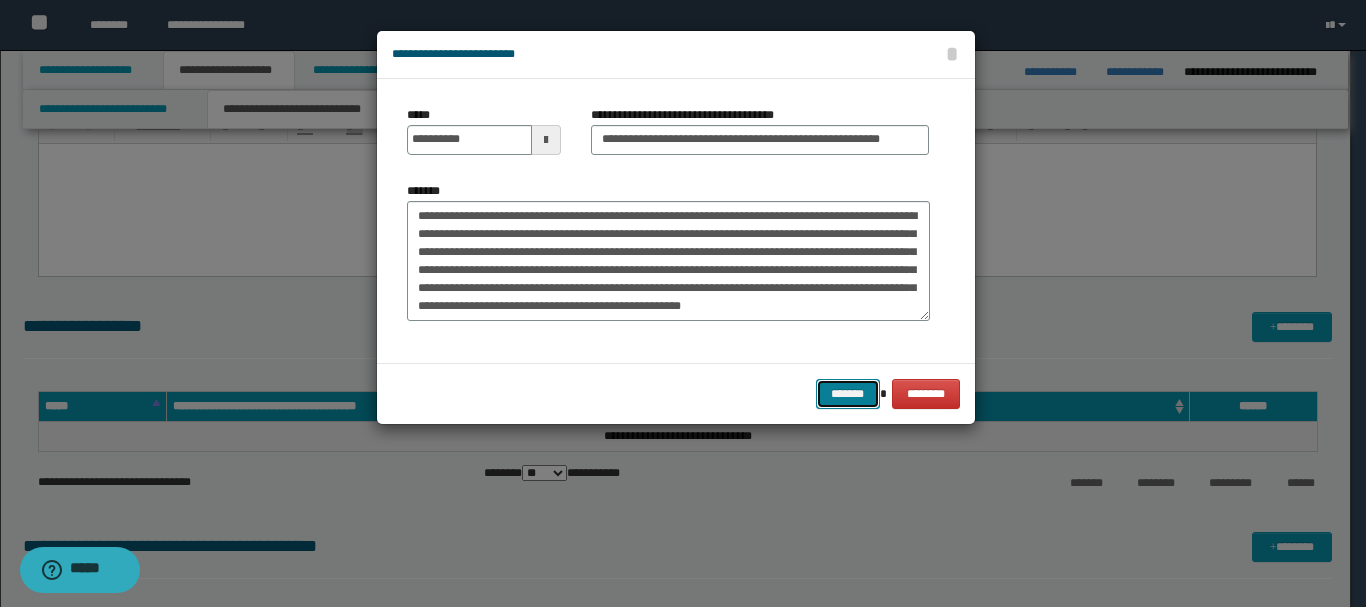 click on "*******" at bounding box center [848, 394] 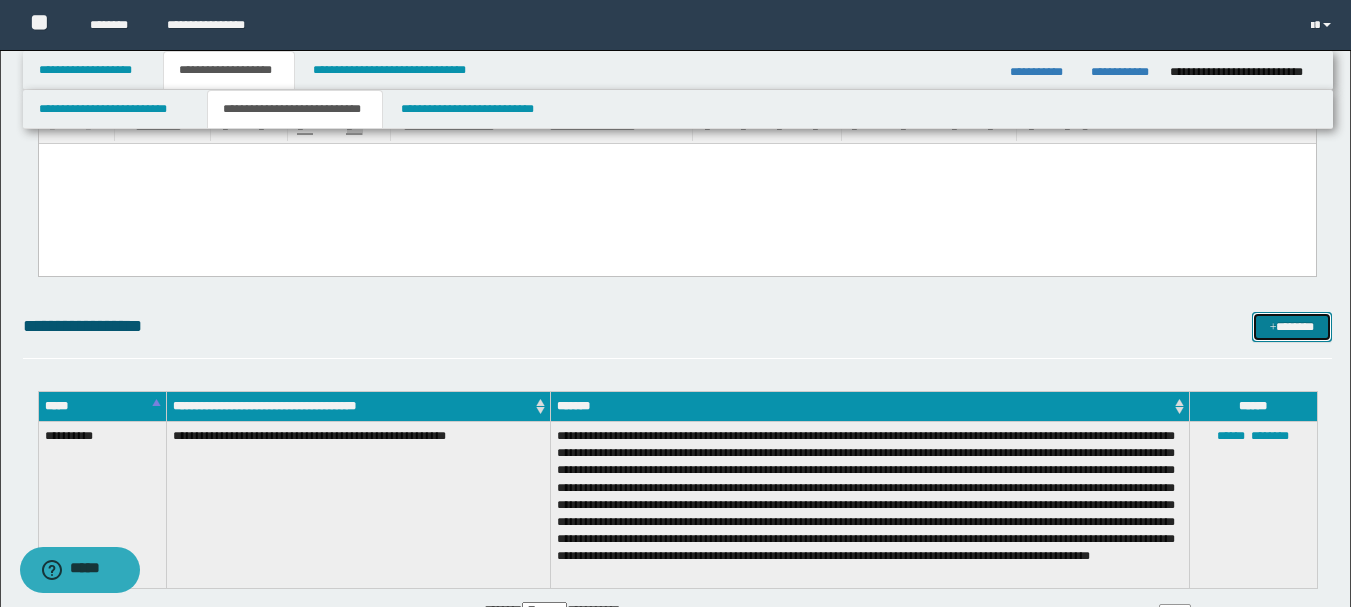 click on "*******" at bounding box center [1292, 327] 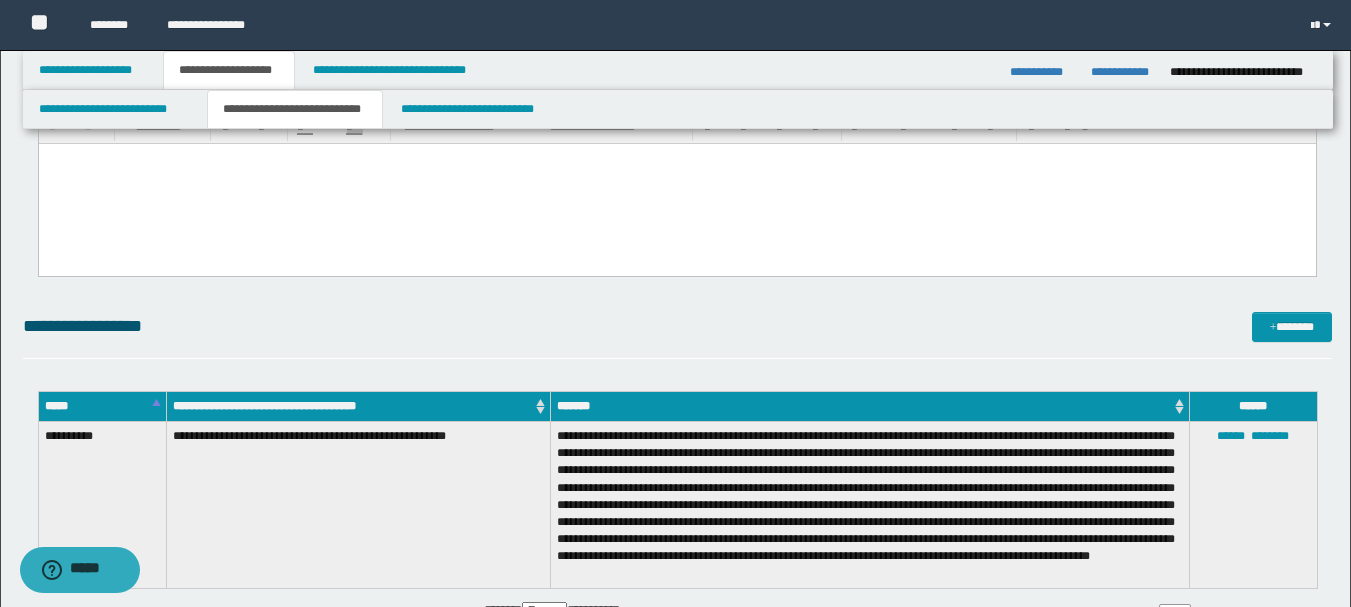 click at bounding box center [7, 303] 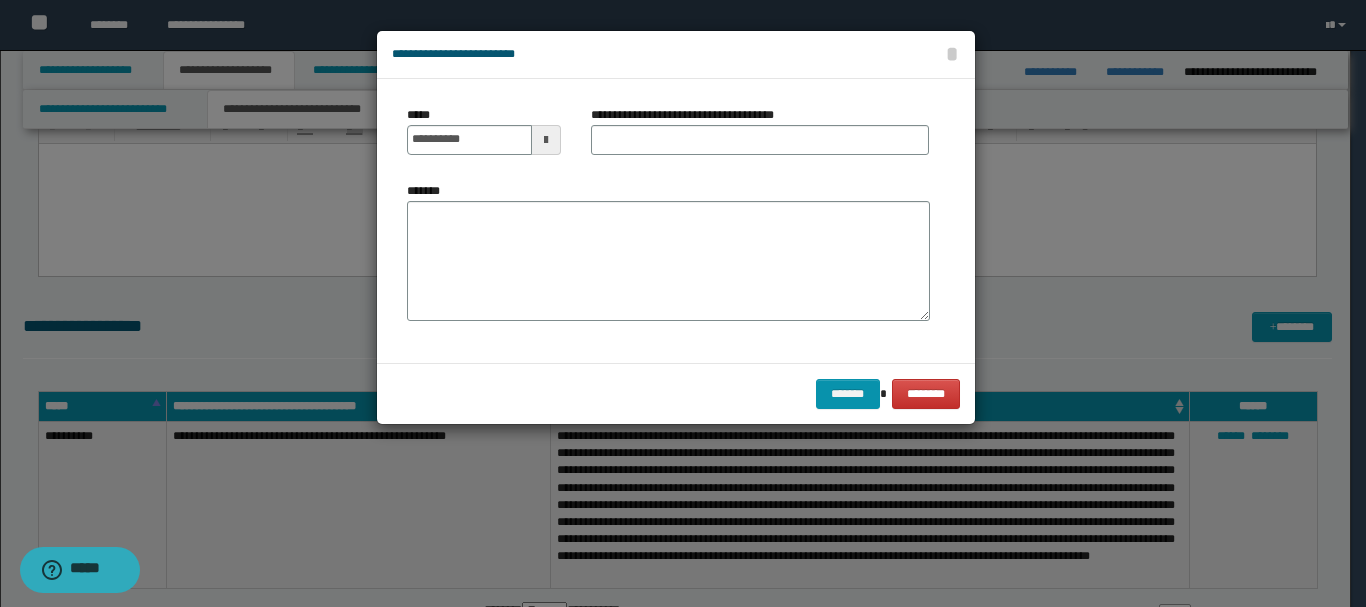 scroll, scrollTop: 0, scrollLeft: 0, axis: both 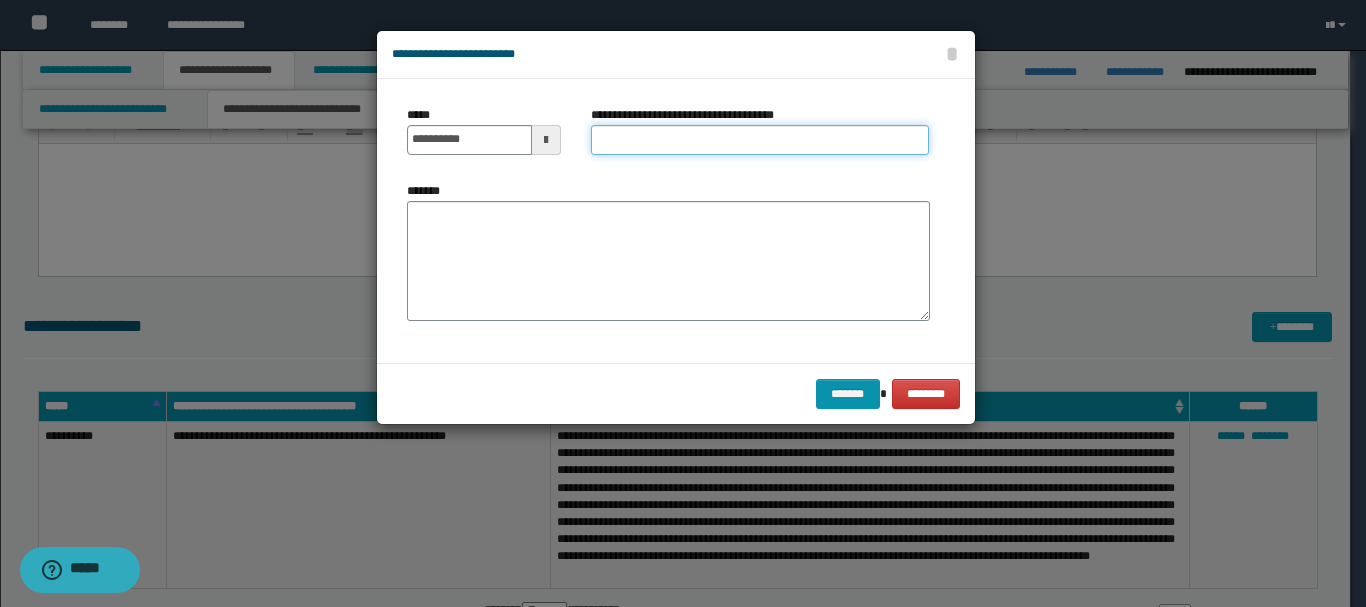 click on "**********" at bounding box center (760, 140) 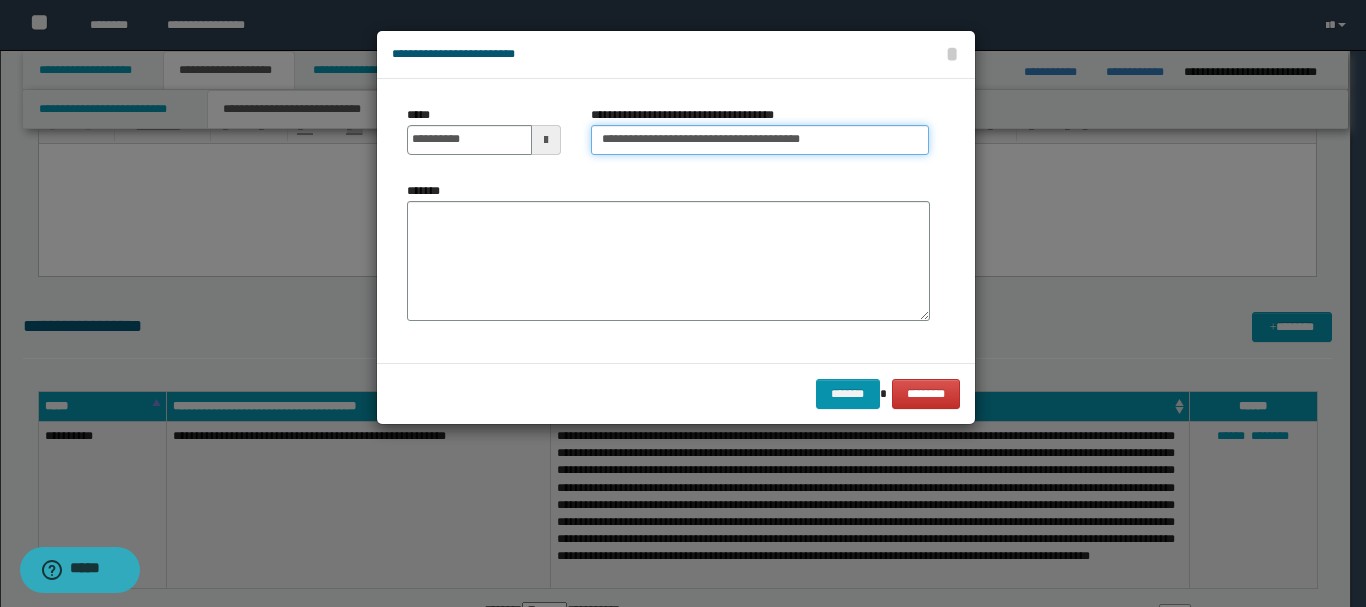 drag, startPoint x: 652, startPoint y: 142, endPoint x: 1083, endPoint y: 168, distance: 431.7835 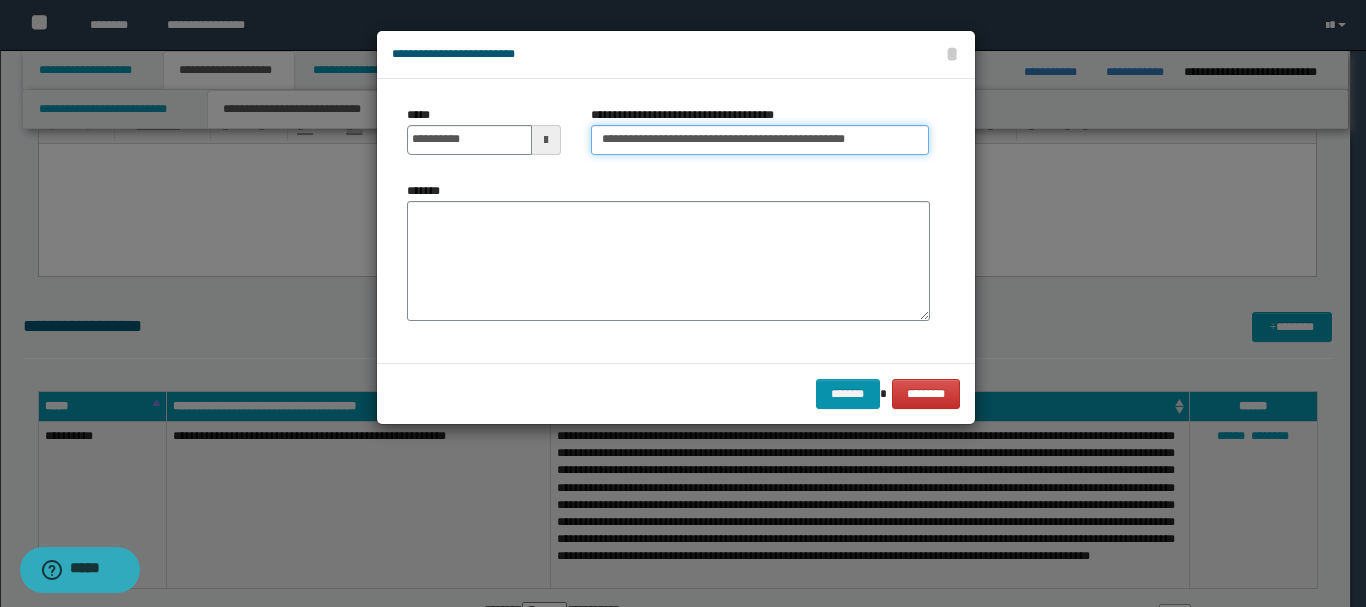 type on "**********" 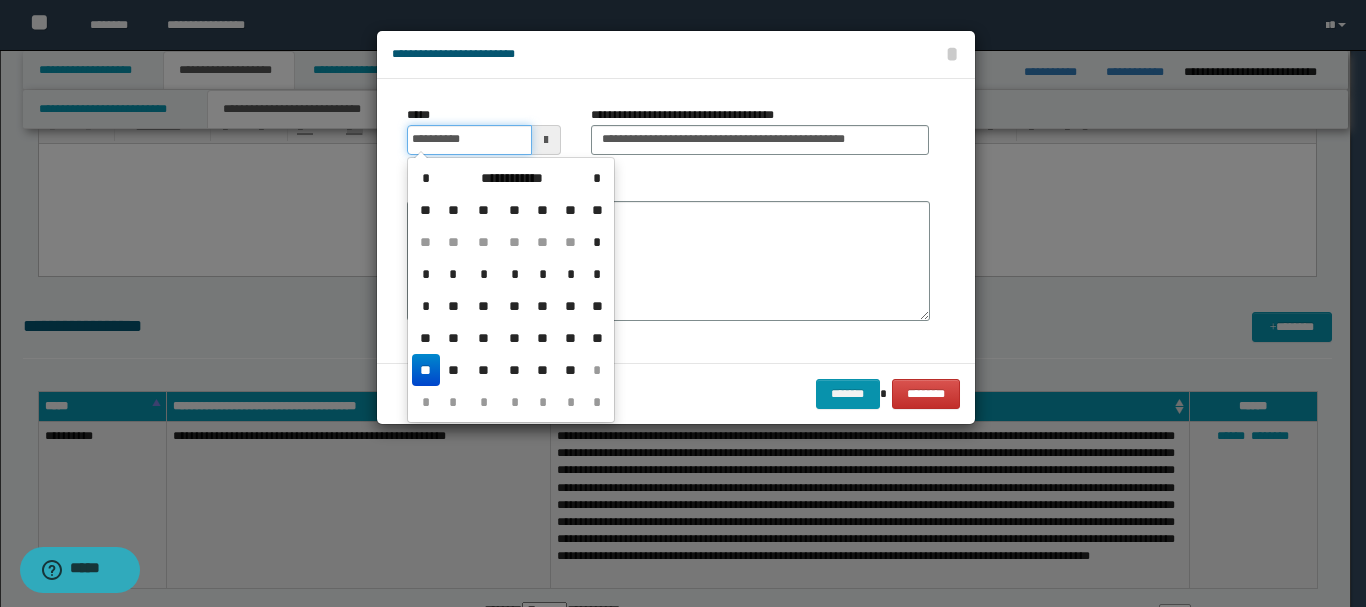drag, startPoint x: 468, startPoint y: 145, endPoint x: 745, endPoint y: -90, distance: 363.25473 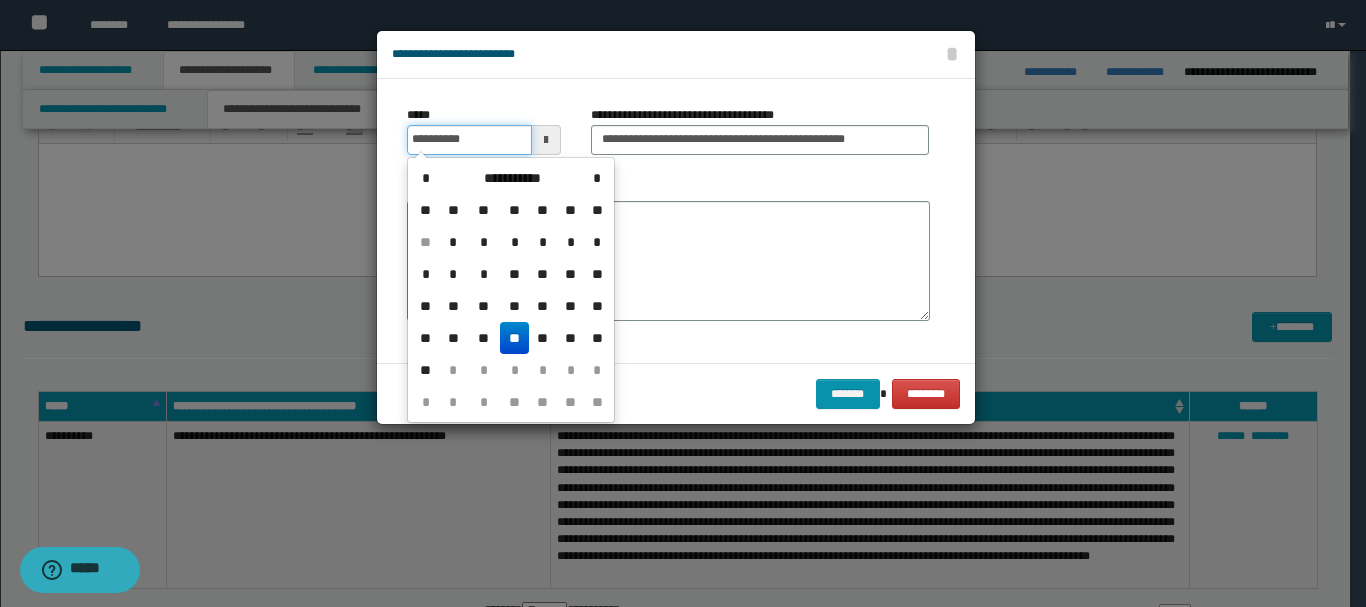 type on "**********" 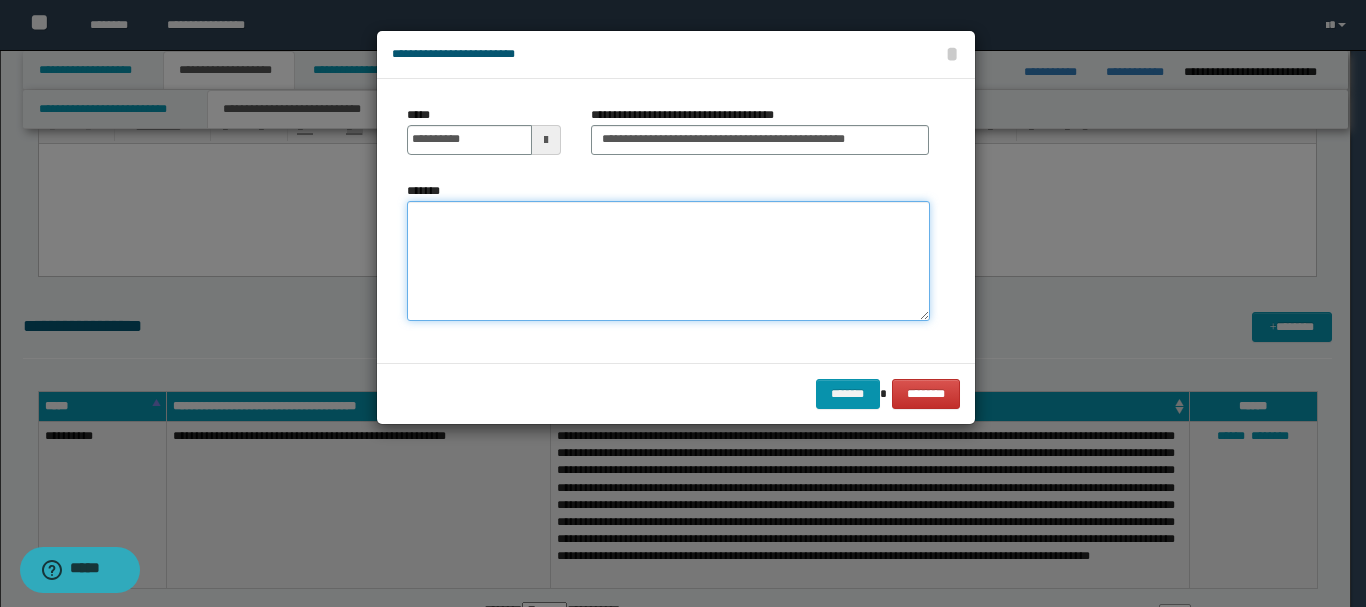 click on "*******" at bounding box center [668, 261] 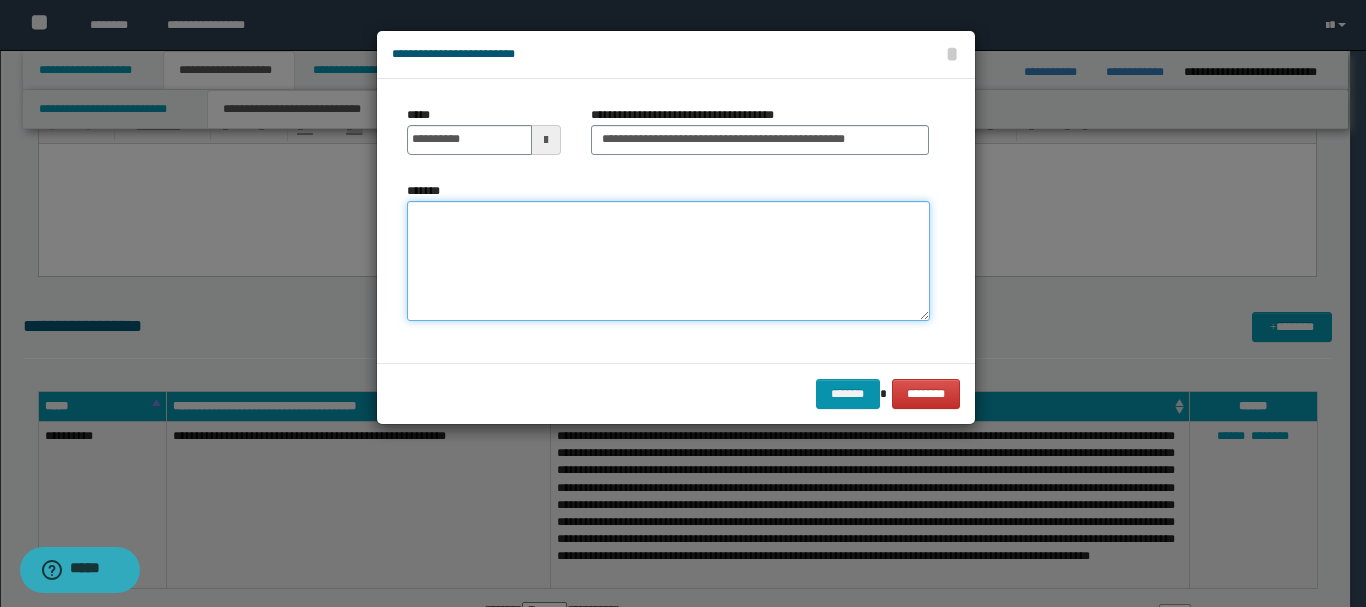 paste on "**********" 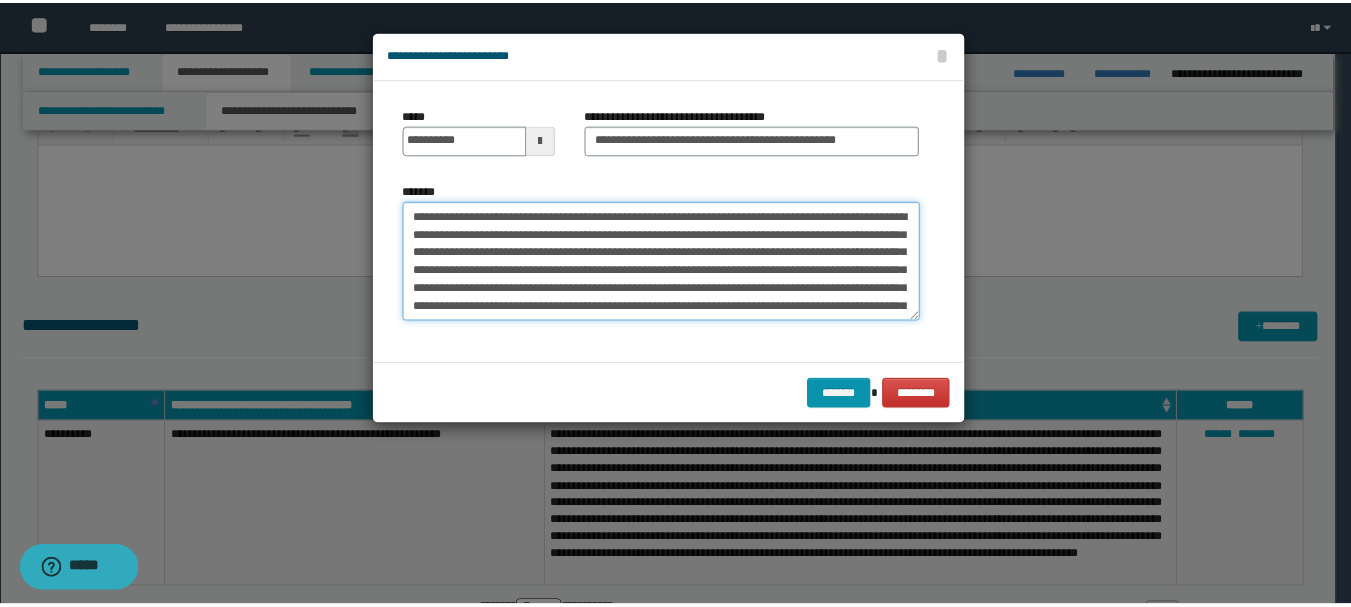 scroll, scrollTop: 90, scrollLeft: 0, axis: vertical 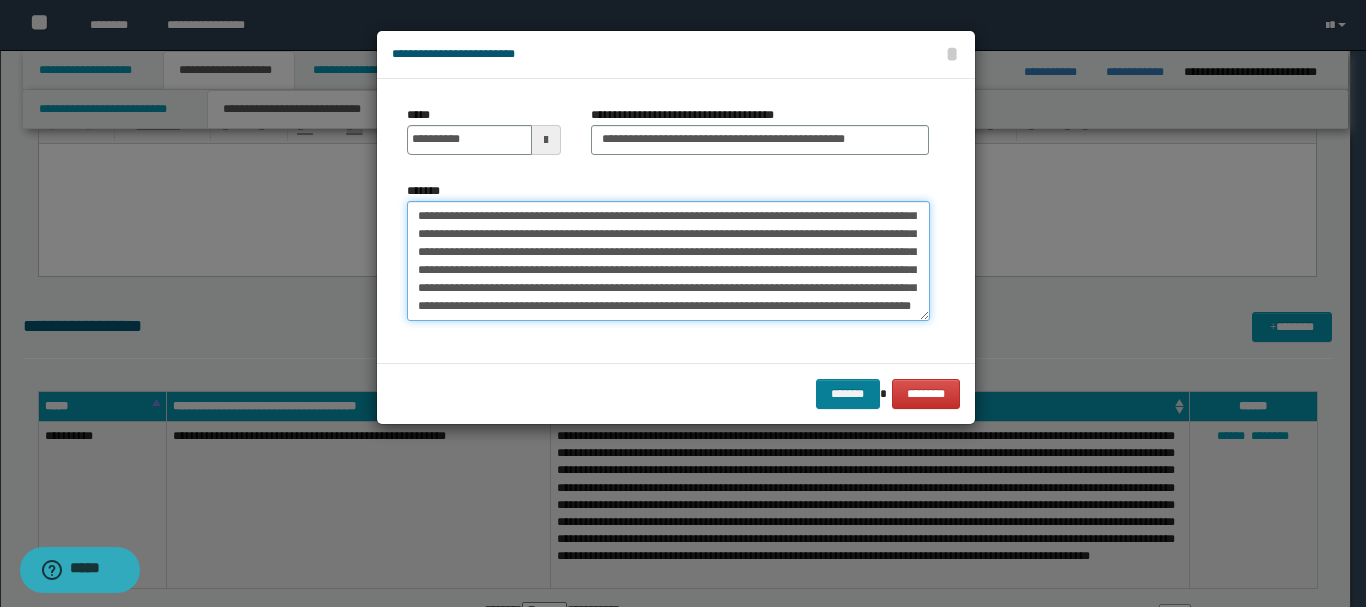 type on "**********" 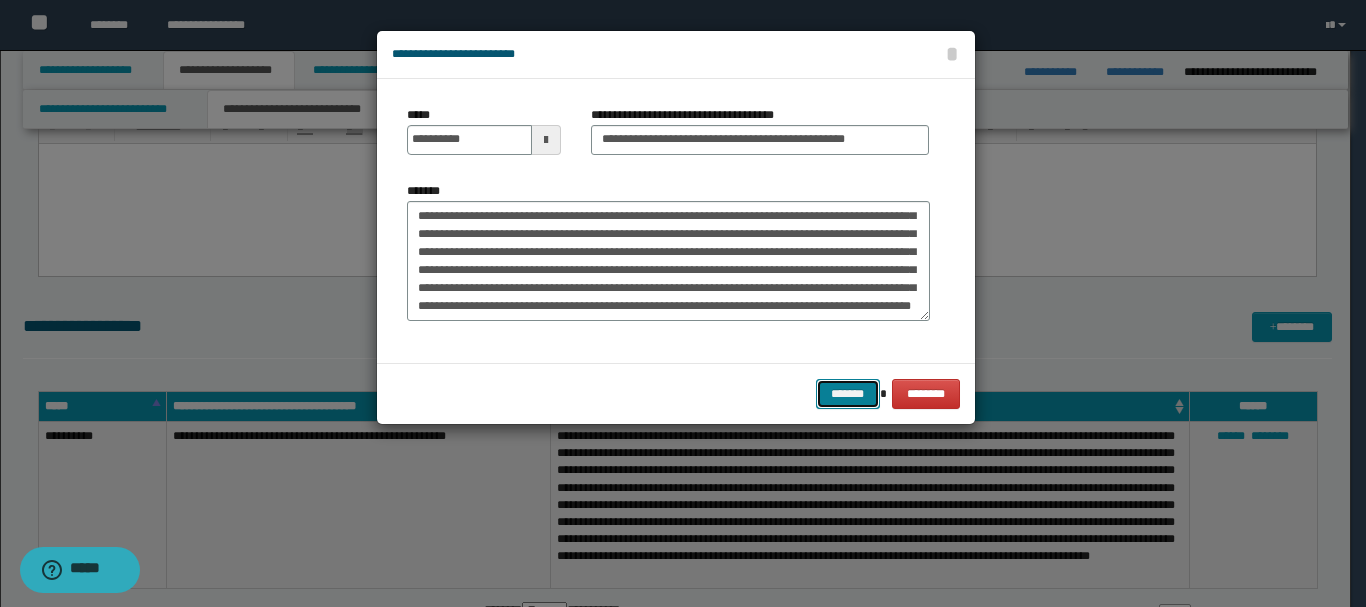 click on "*******" at bounding box center [848, 394] 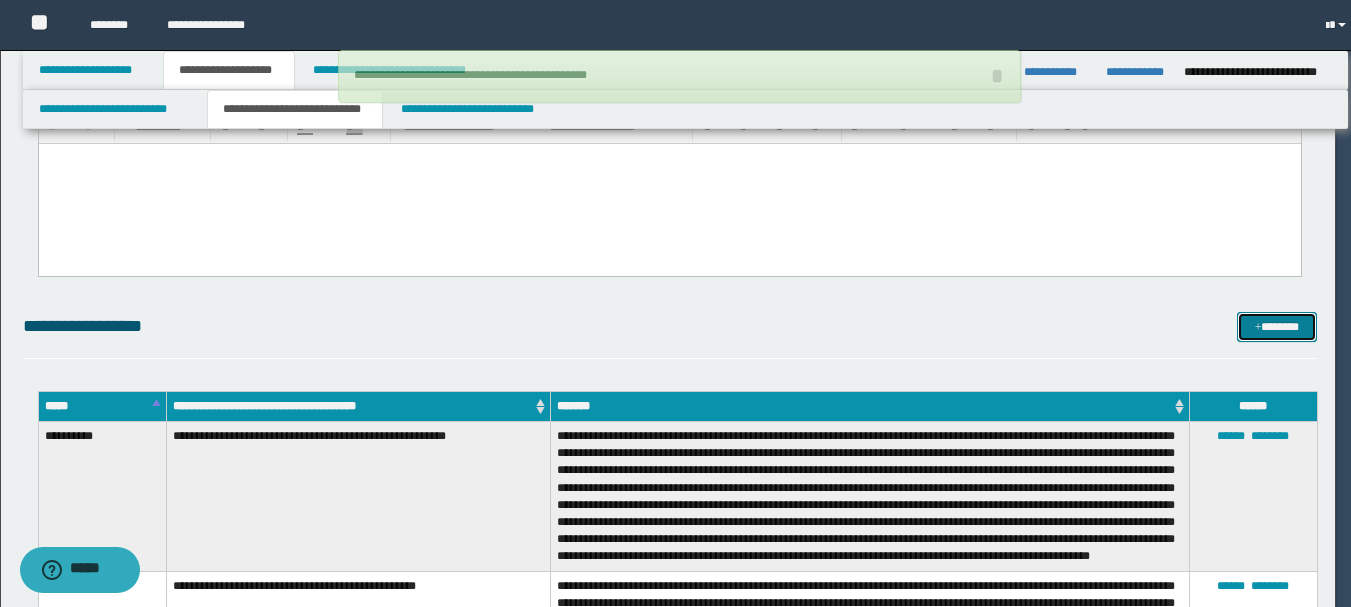 type 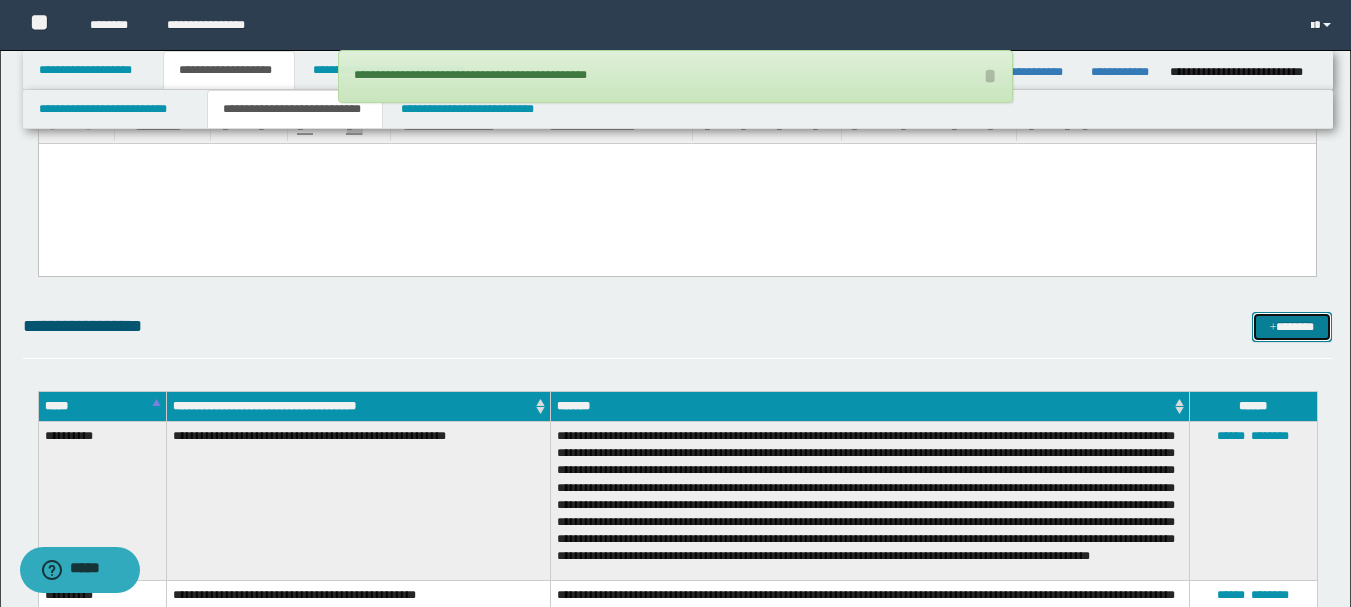scroll, scrollTop: 749, scrollLeft: 0, axis: vertical 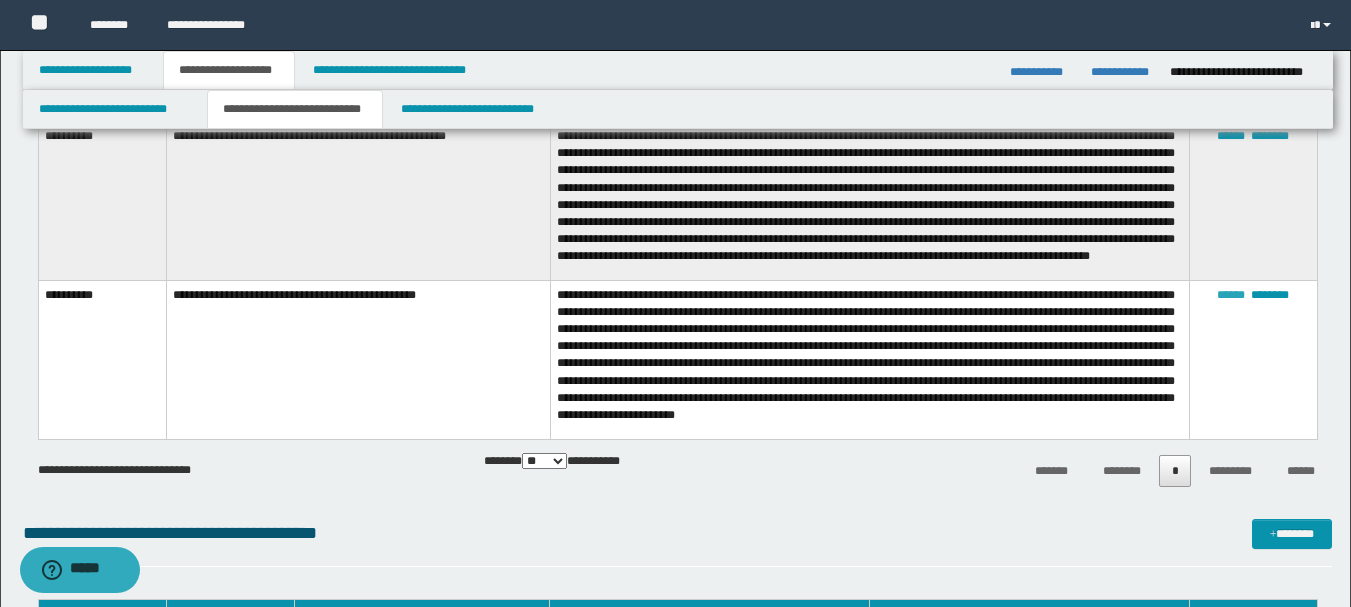 click on "******" at bounding box center [1231, 295] 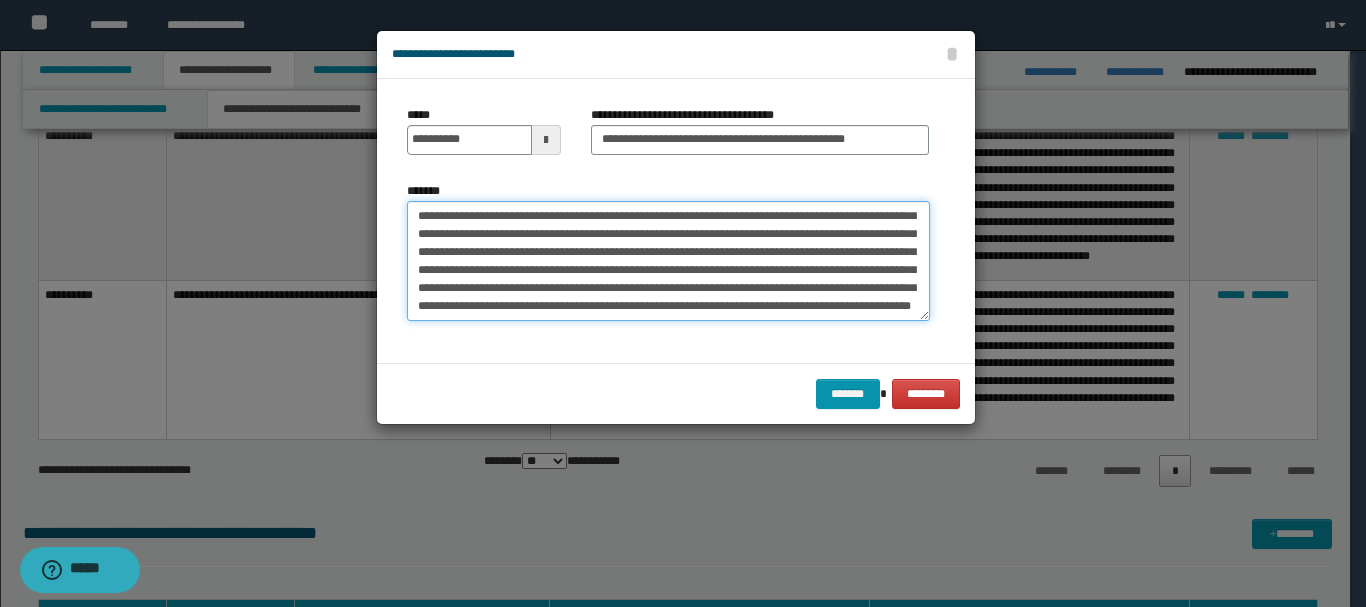 click on "**********" at bounding box center (668, 261) 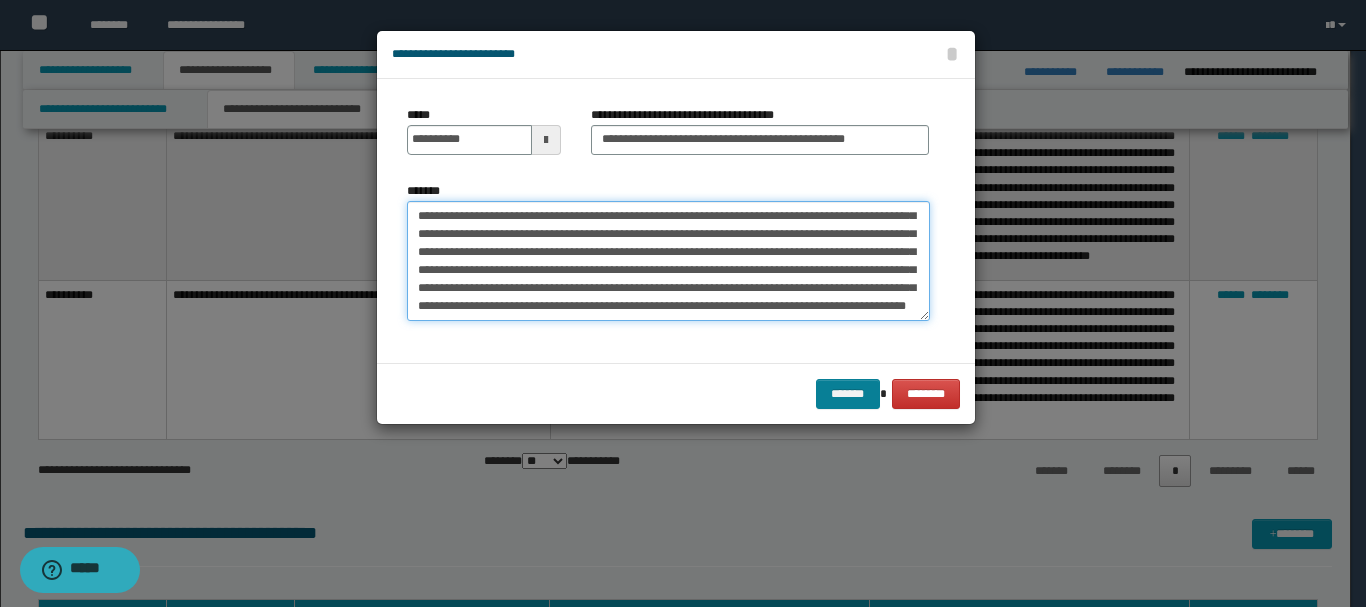 type on "**********" 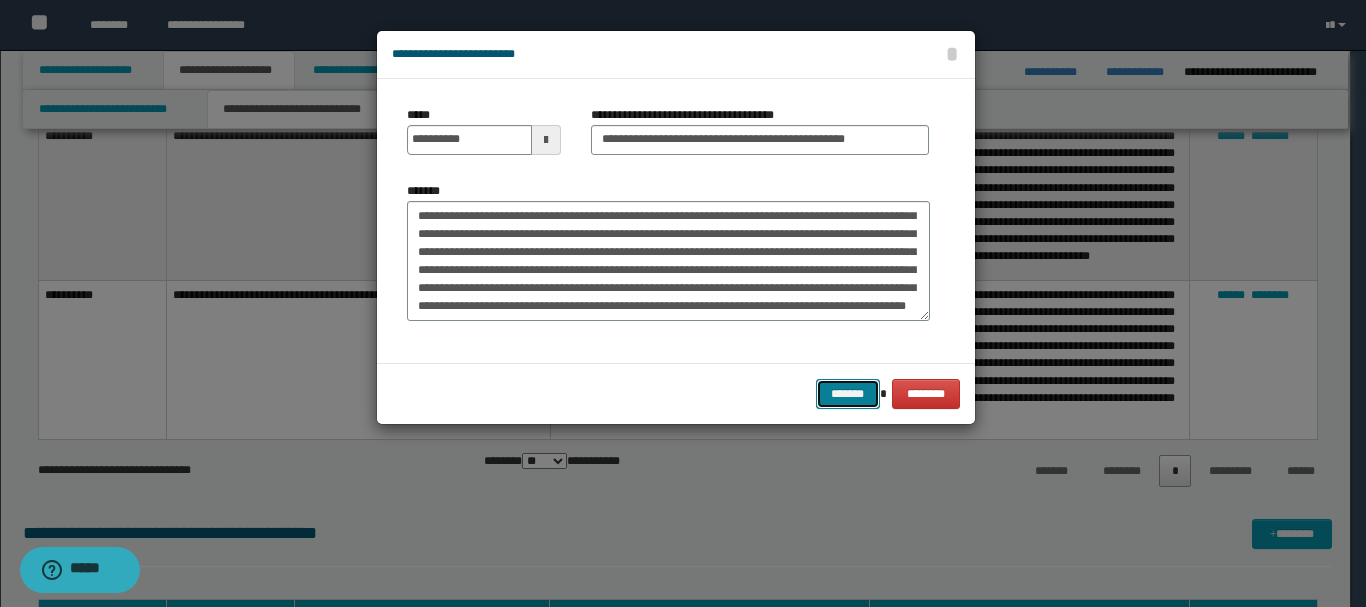 click on "*******" at bounding box center [848, 394] 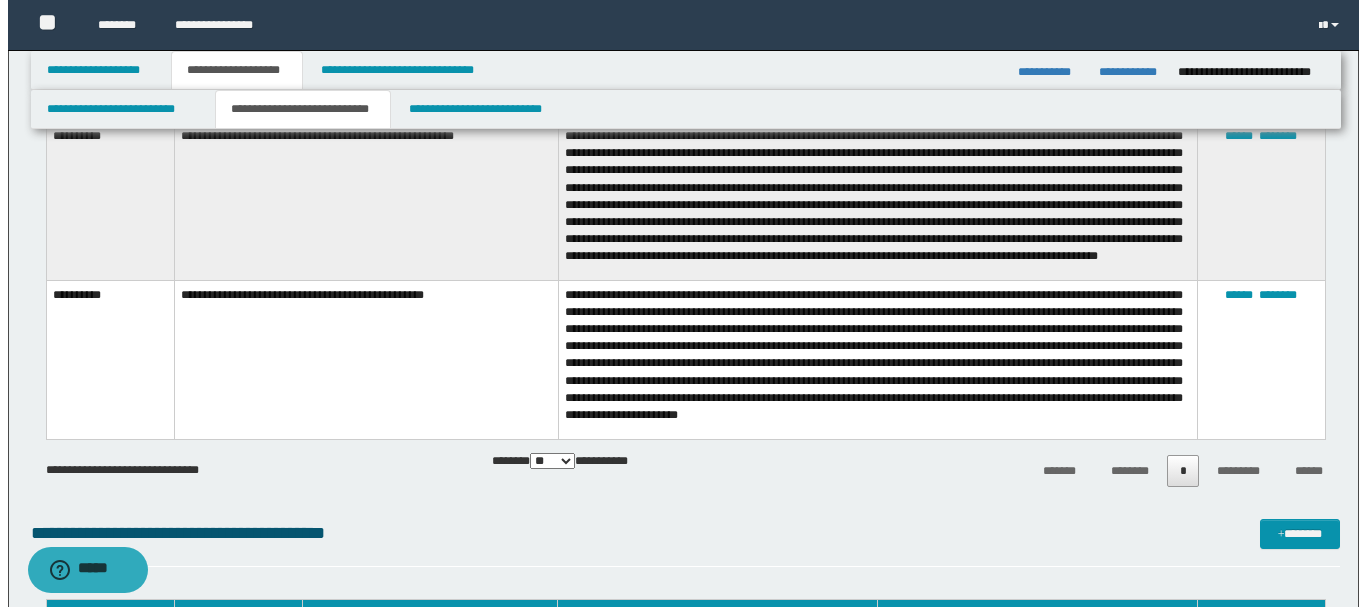 scroll, scrollTop: 549, scrollLeft: 0, axis: vertical 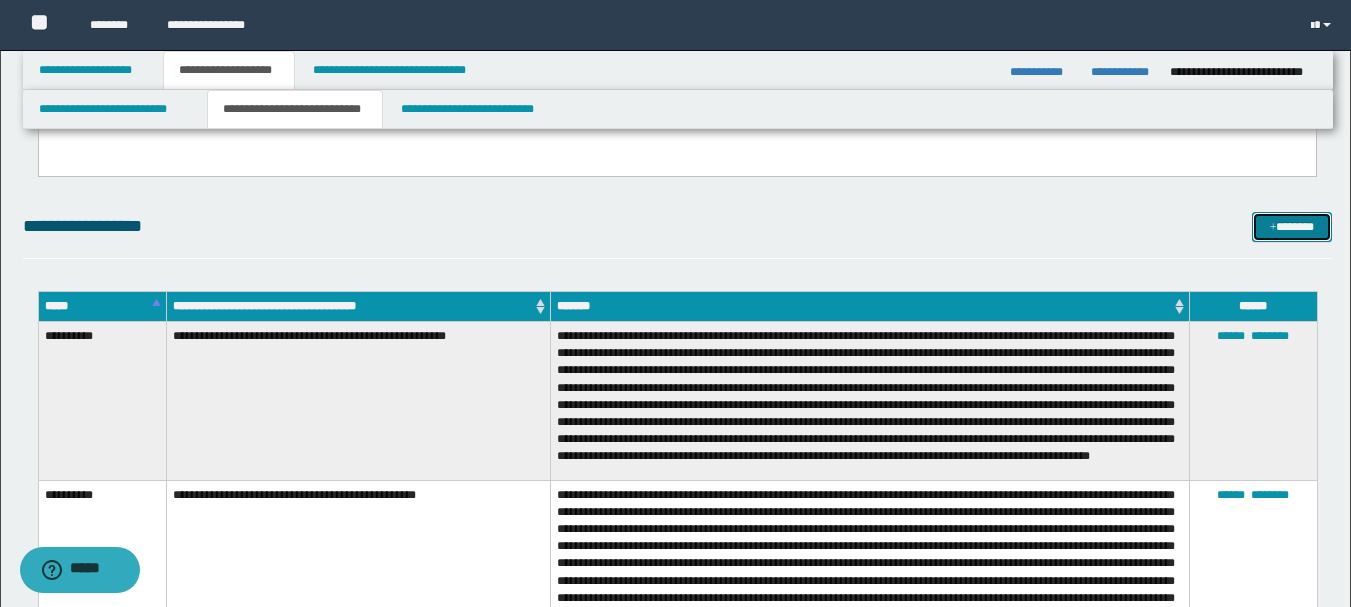 click at bounding box center [1273, 228] 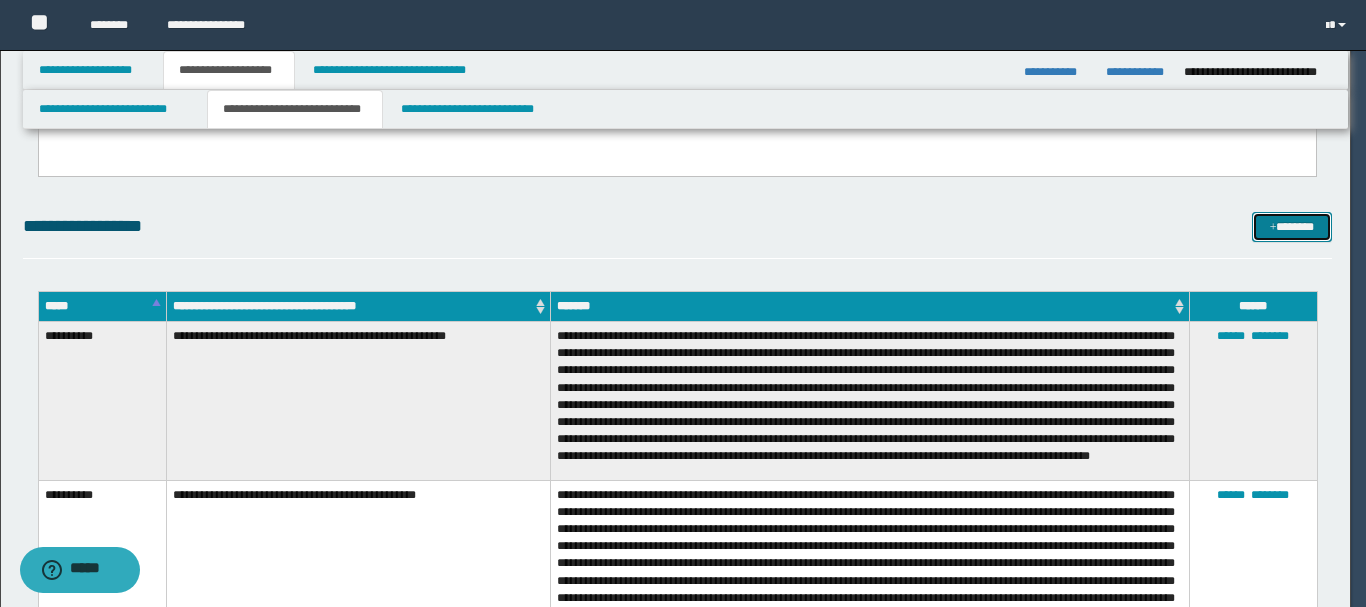 scroll, scrollTop: 0, scrollLeft: 0, axis: both 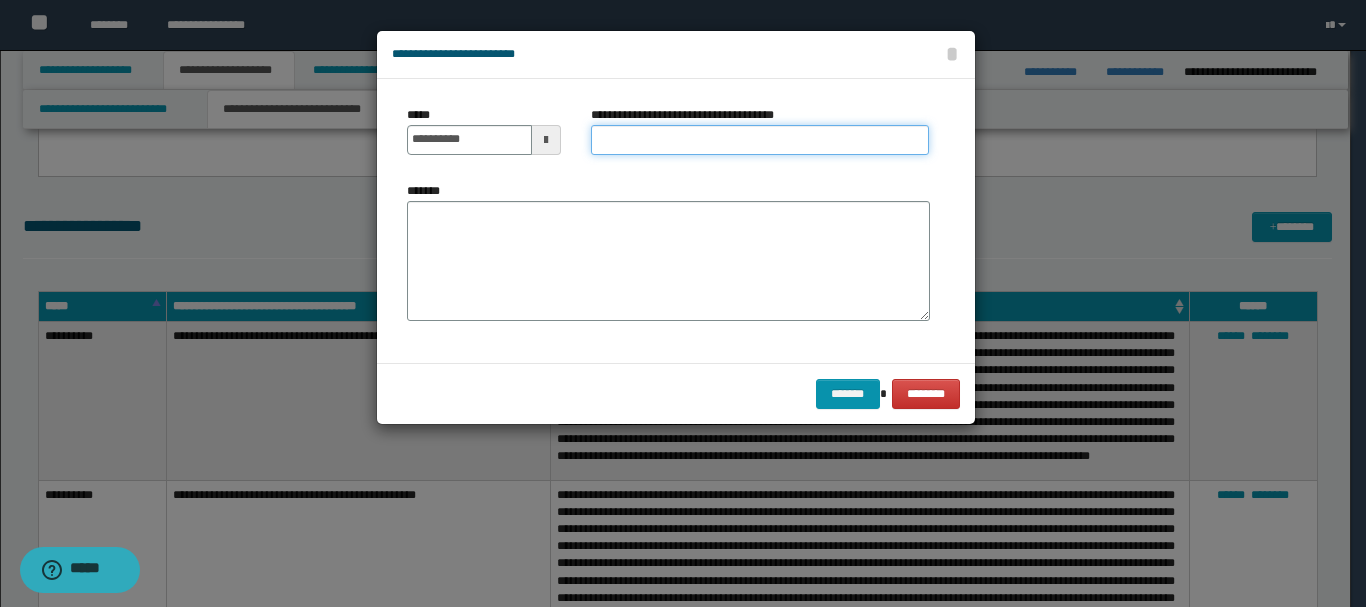 click on "**********" at bounding box center (760, 140) 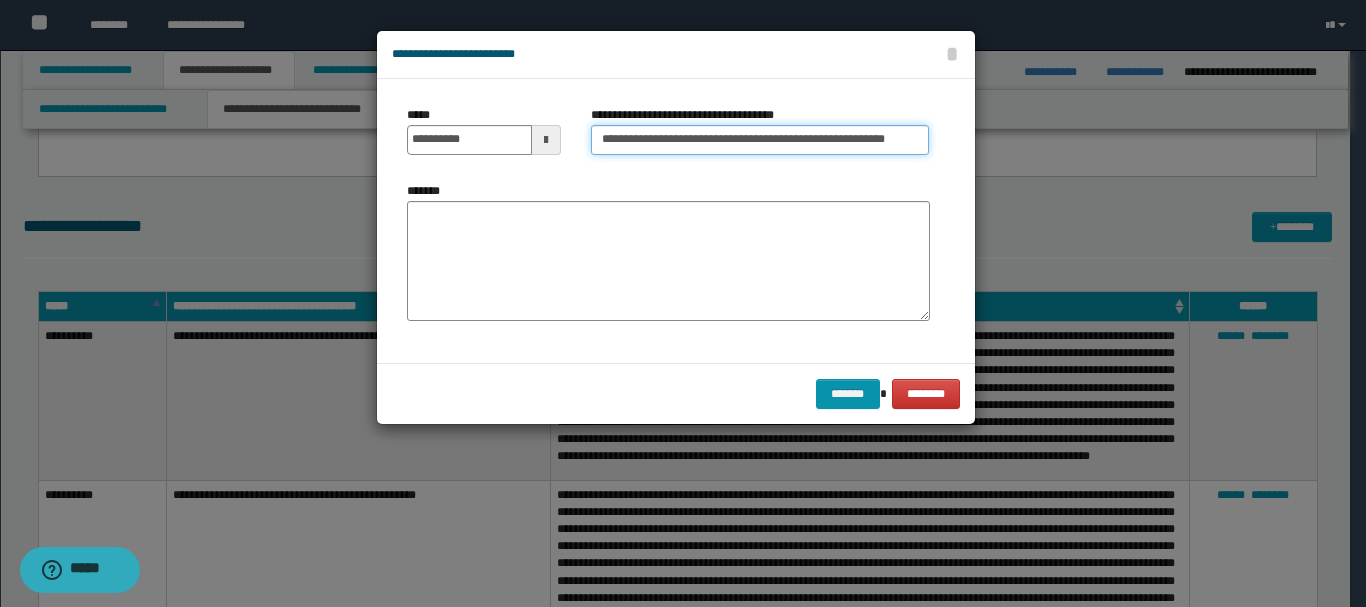 scroll, scrollTop: 0, scrollLeft: 7, axis: horizontal 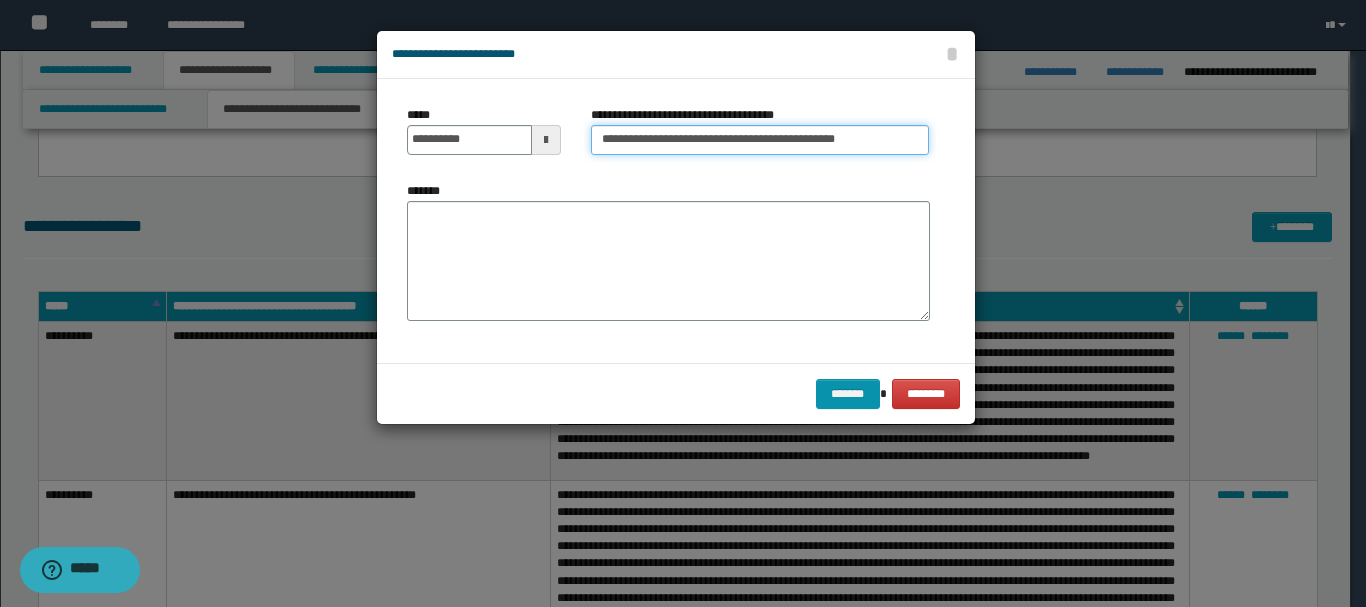 type on "**********" 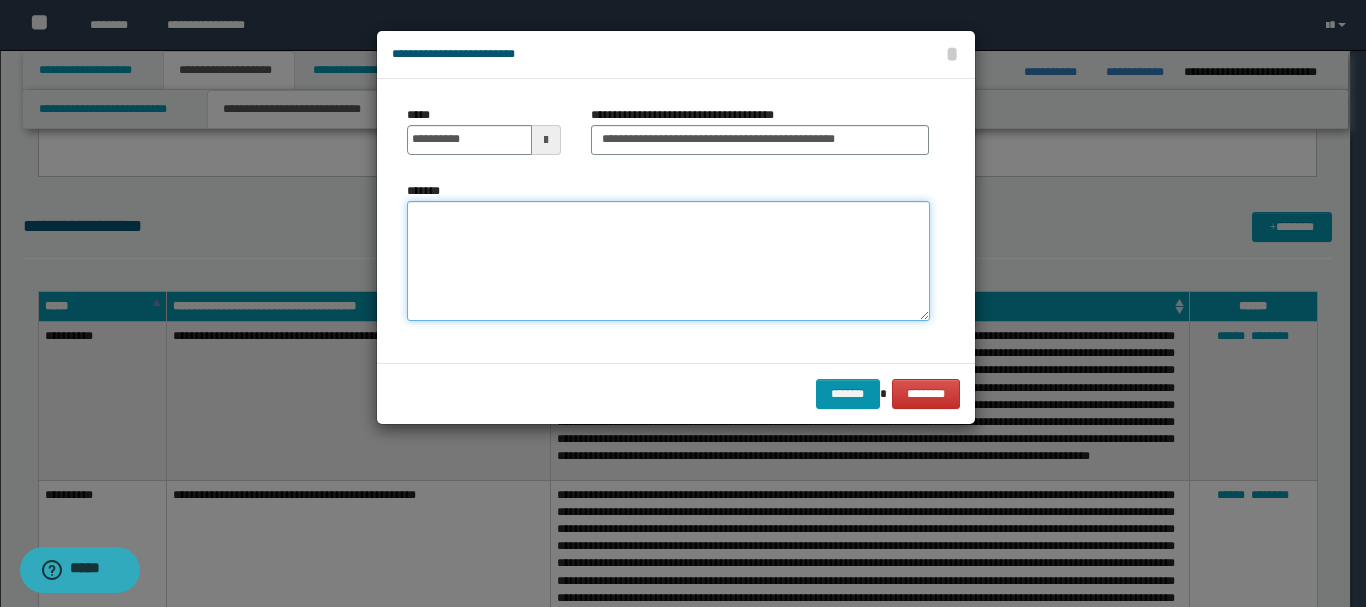 click on "*******" at bounding box center [668, 261] 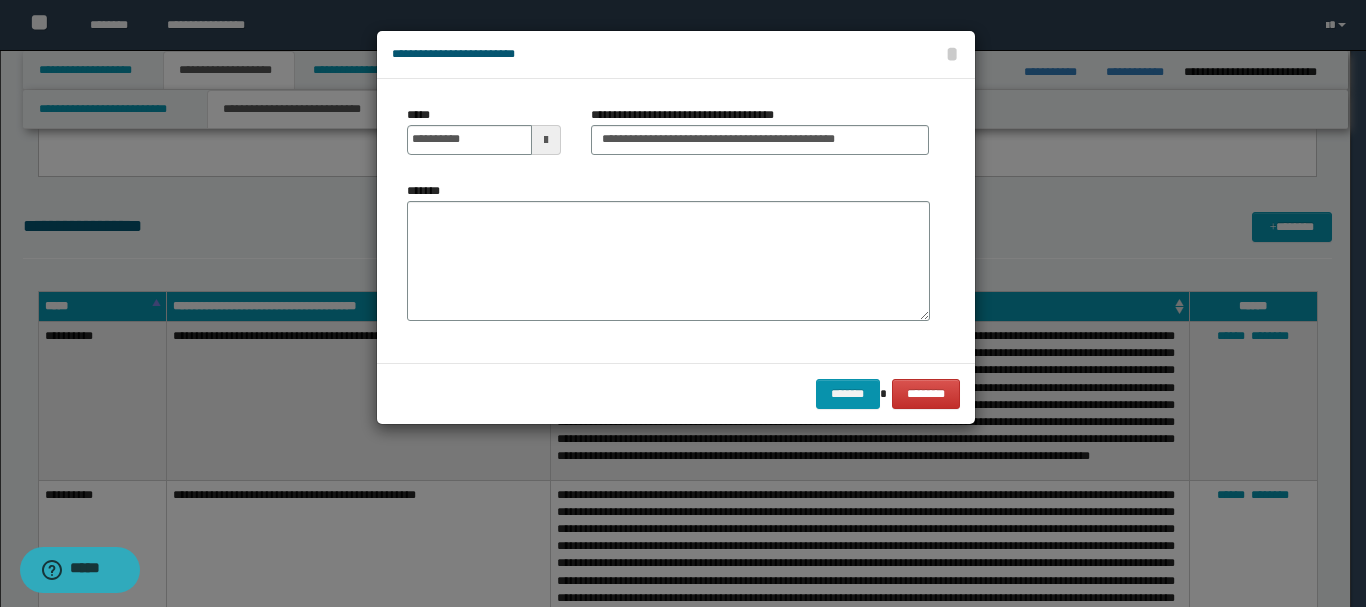 click on "**********" at bounding box center (484, 138) 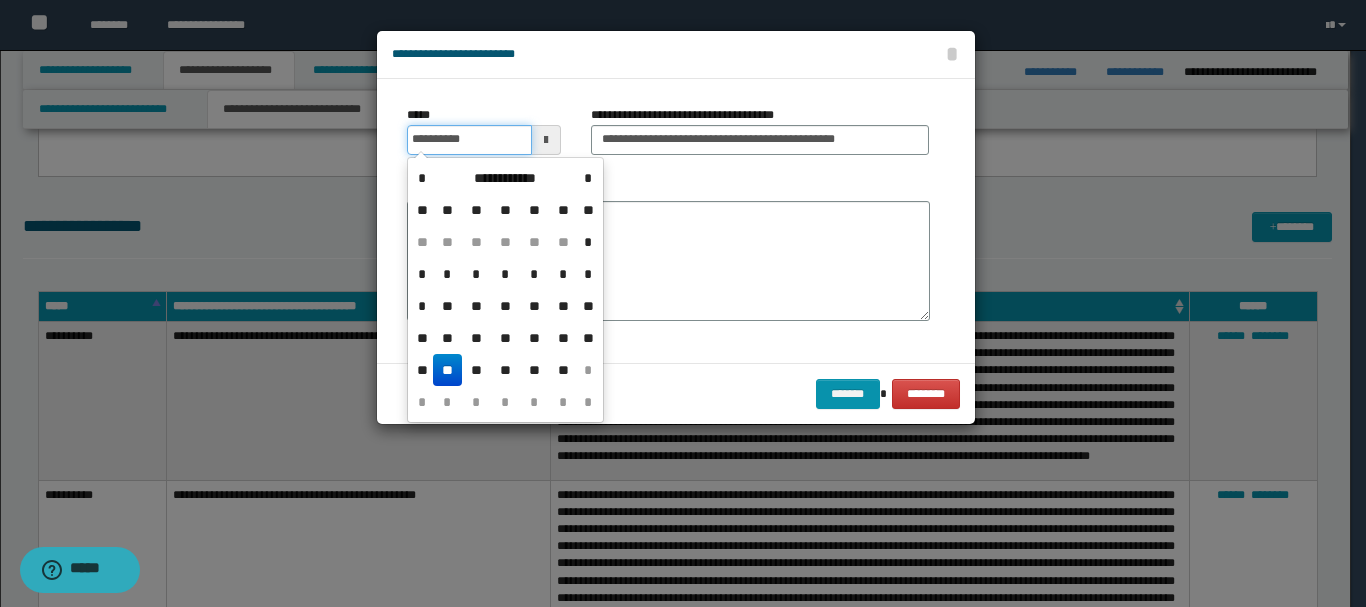click on "**********" at bounding box center (469, 140) 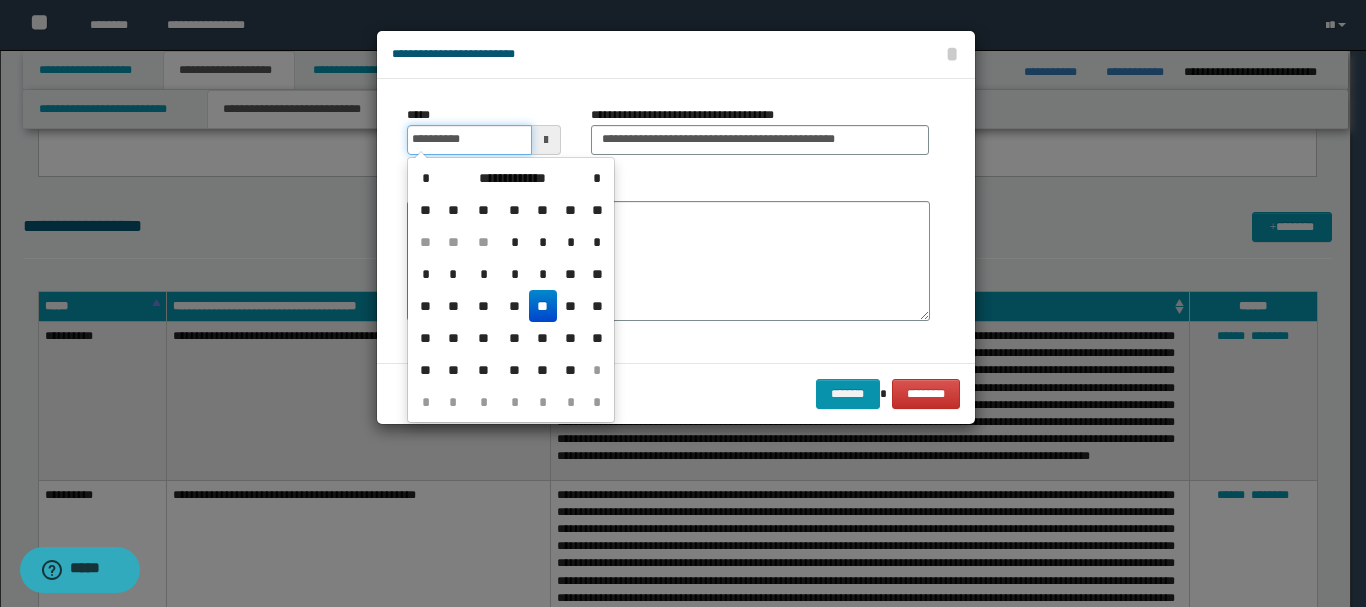type on "**********" 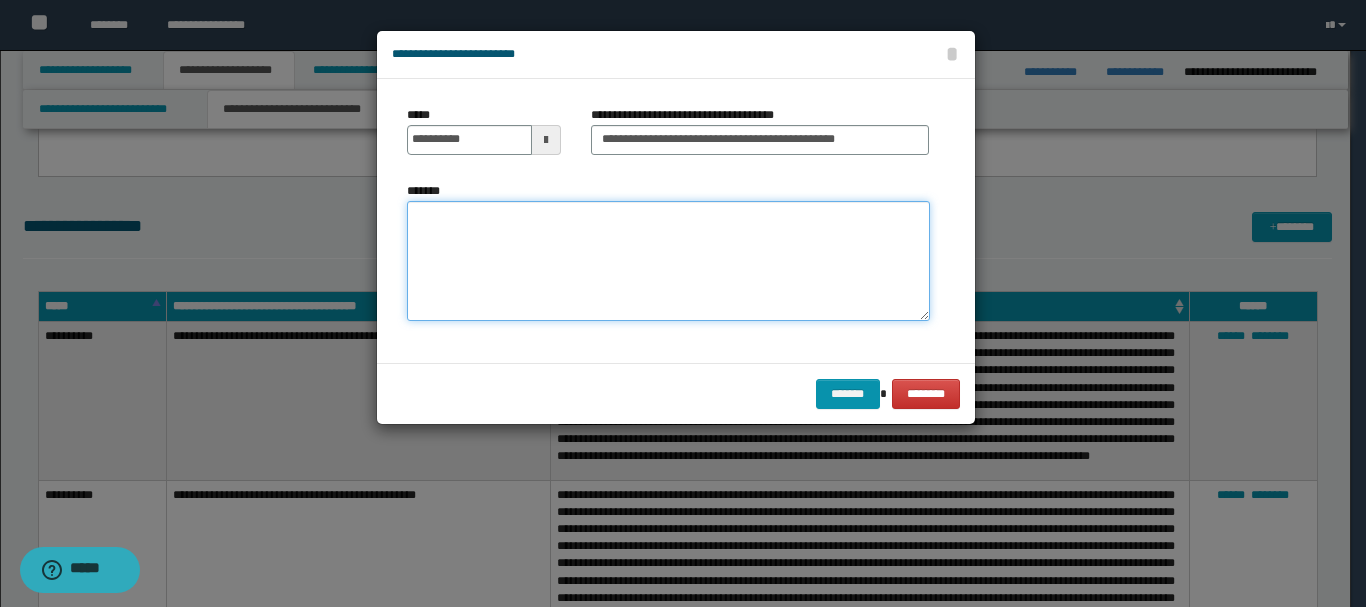 drag, startPoint x: 661, startPoint y: 241, endPoint x: 639, endPoint y: 231, distance: 24.166092 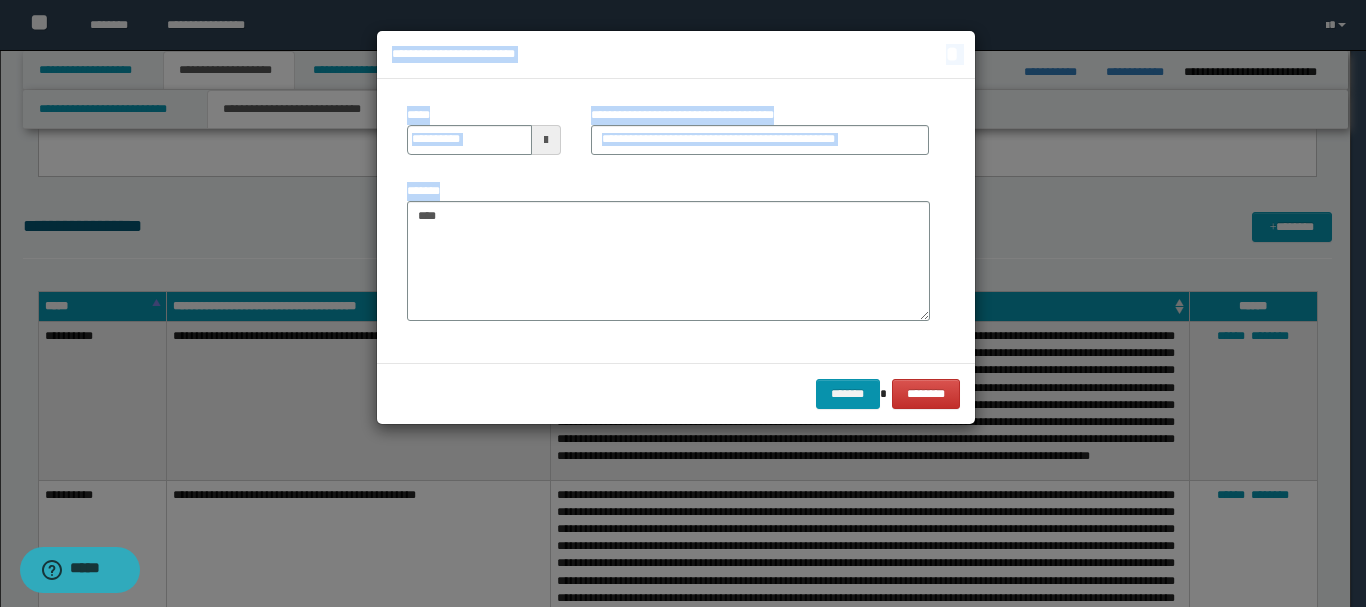 drag, startPoint x: 599, startPoint y: 195, endPoint x: 320, endPoint y: 197, distance: 279.00717 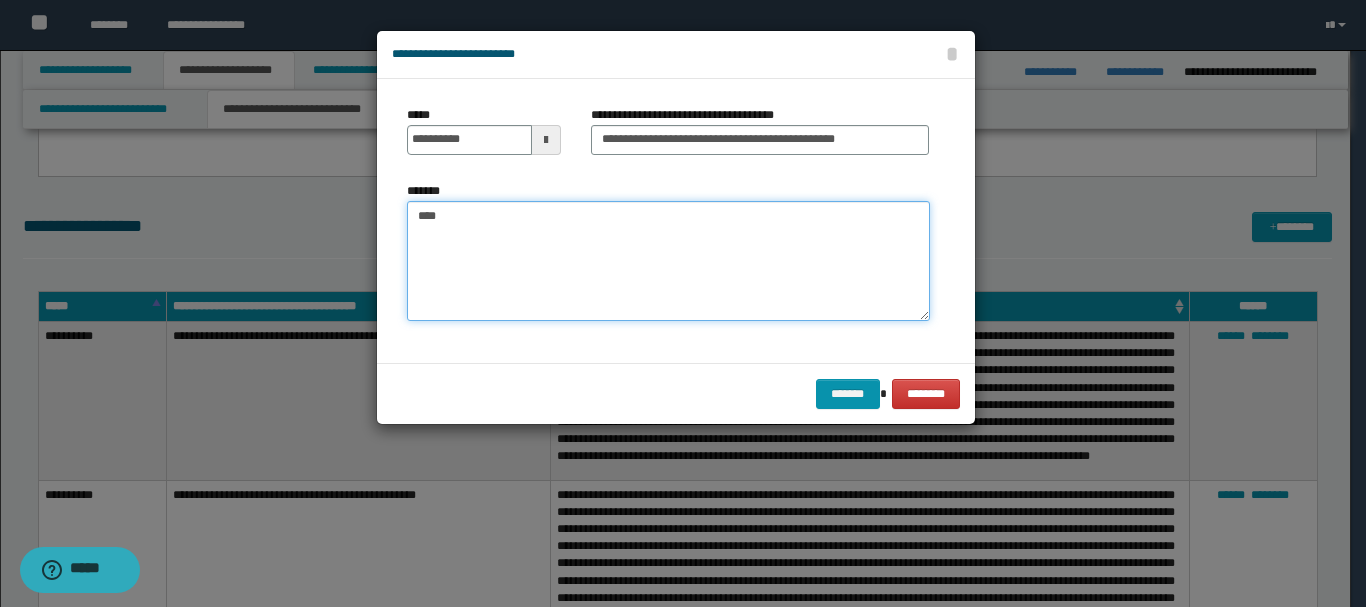 click on "***" at bounding box center (668, 261) 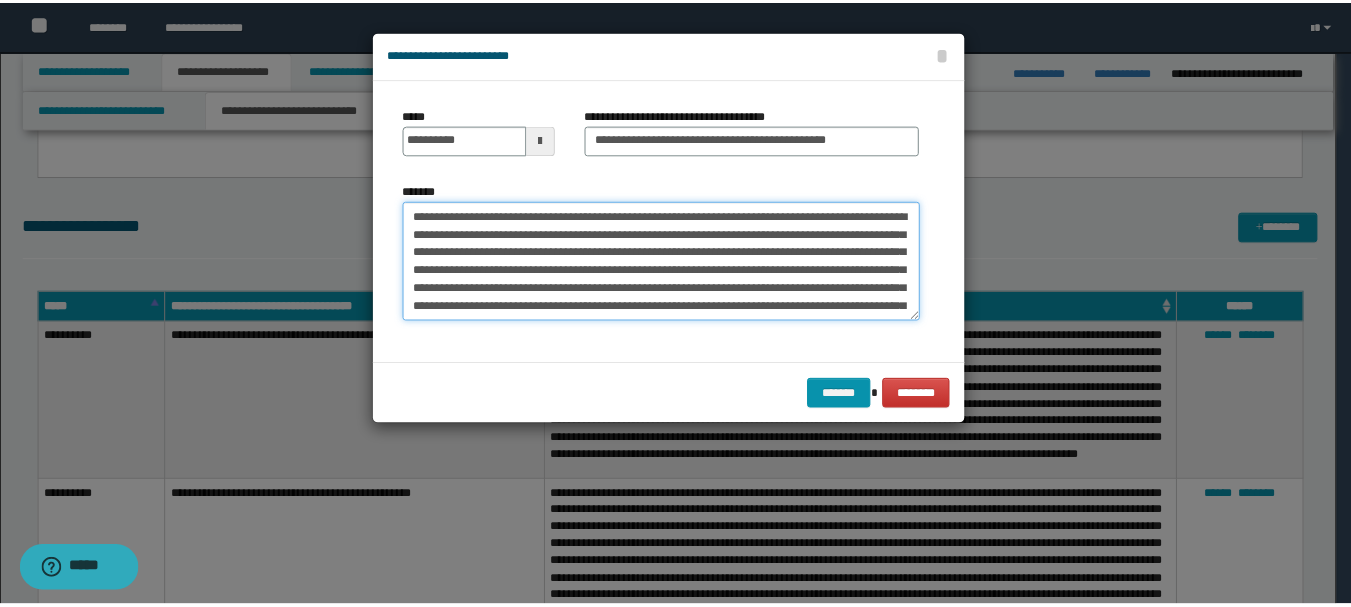 scroll, scrollTop: 210, scrollLeft: 0, axis: vertical 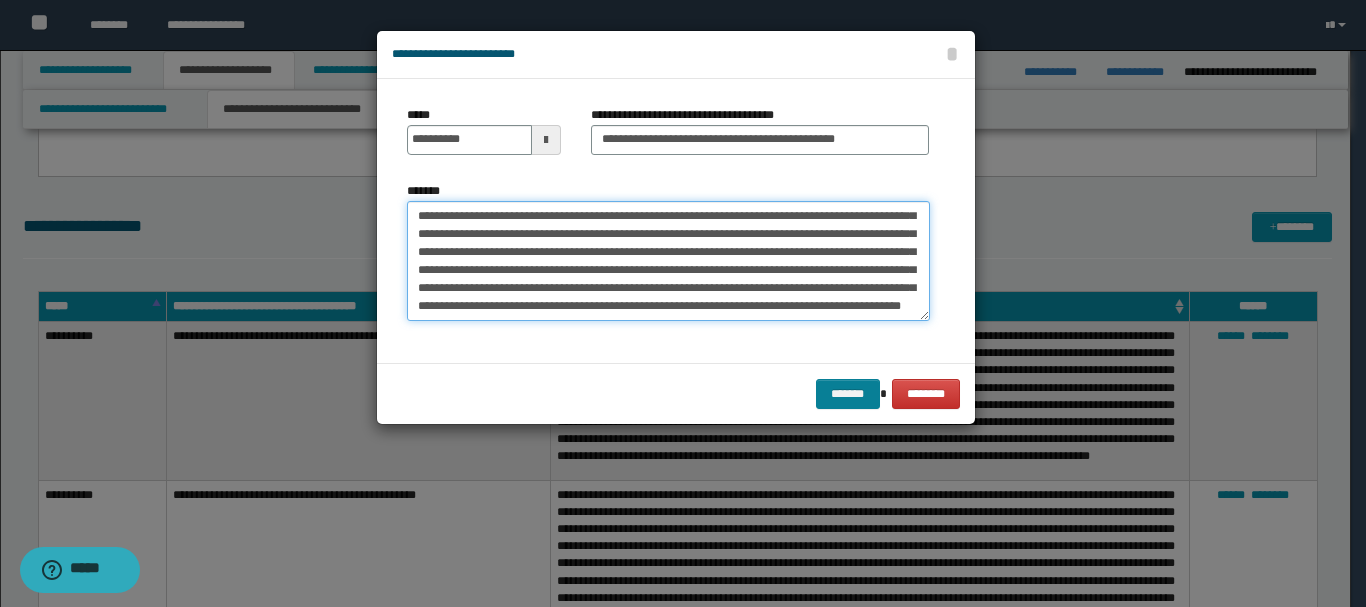 type on "**********" 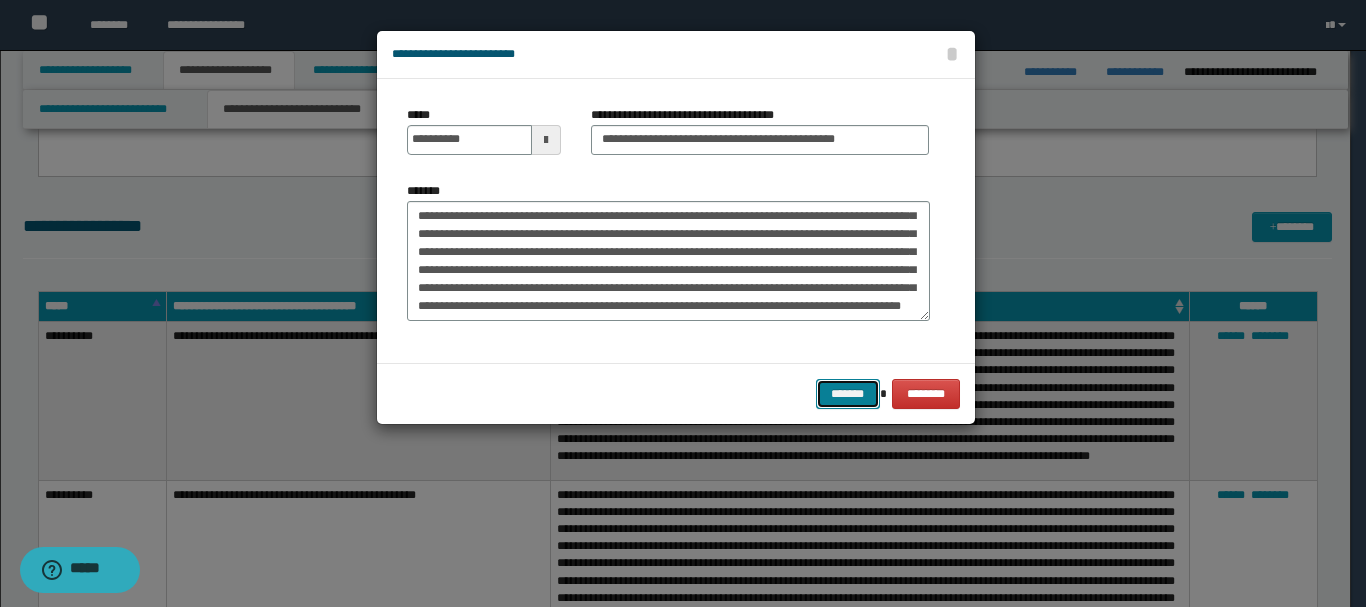 click on "*******" at bounding box center (848, 394) 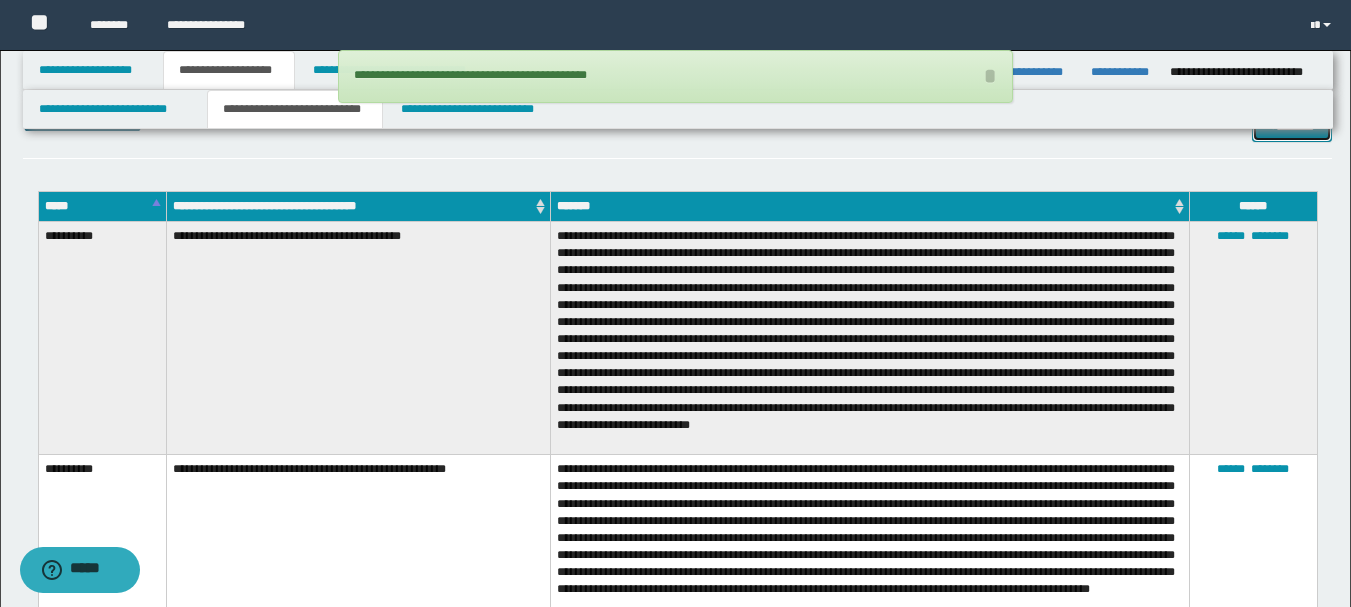 scroll, scrollTop: 749, scrollLeft: 0, axis: vertical 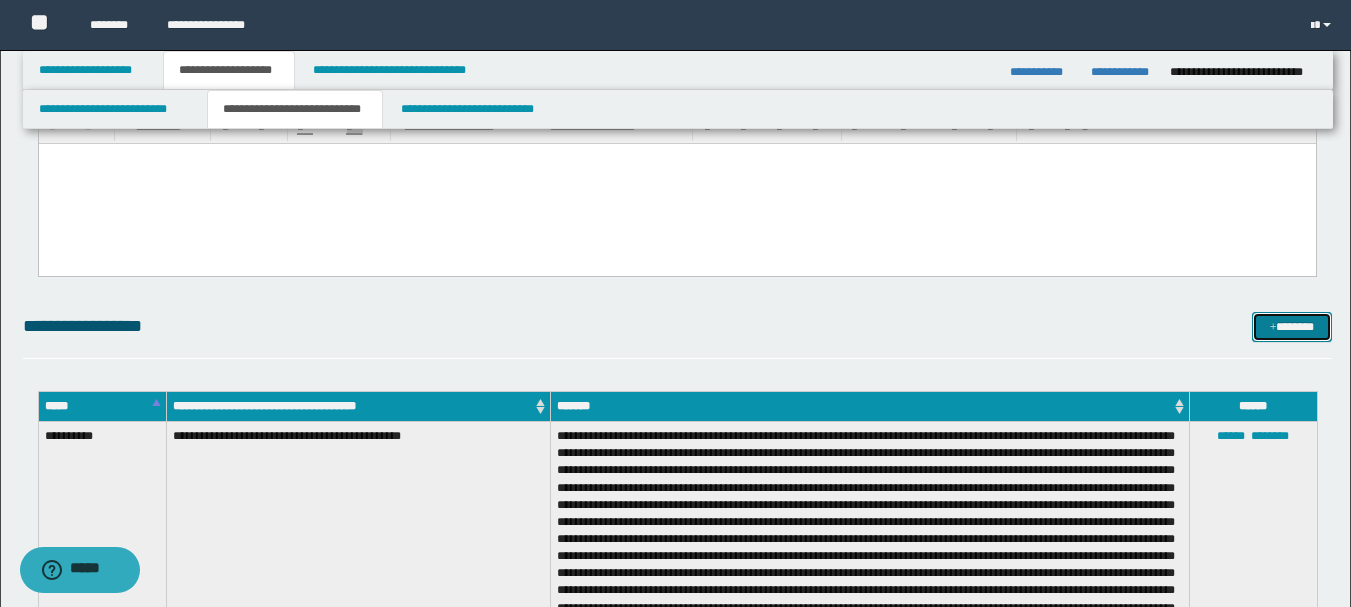 click at bounding box center [1273, 328] 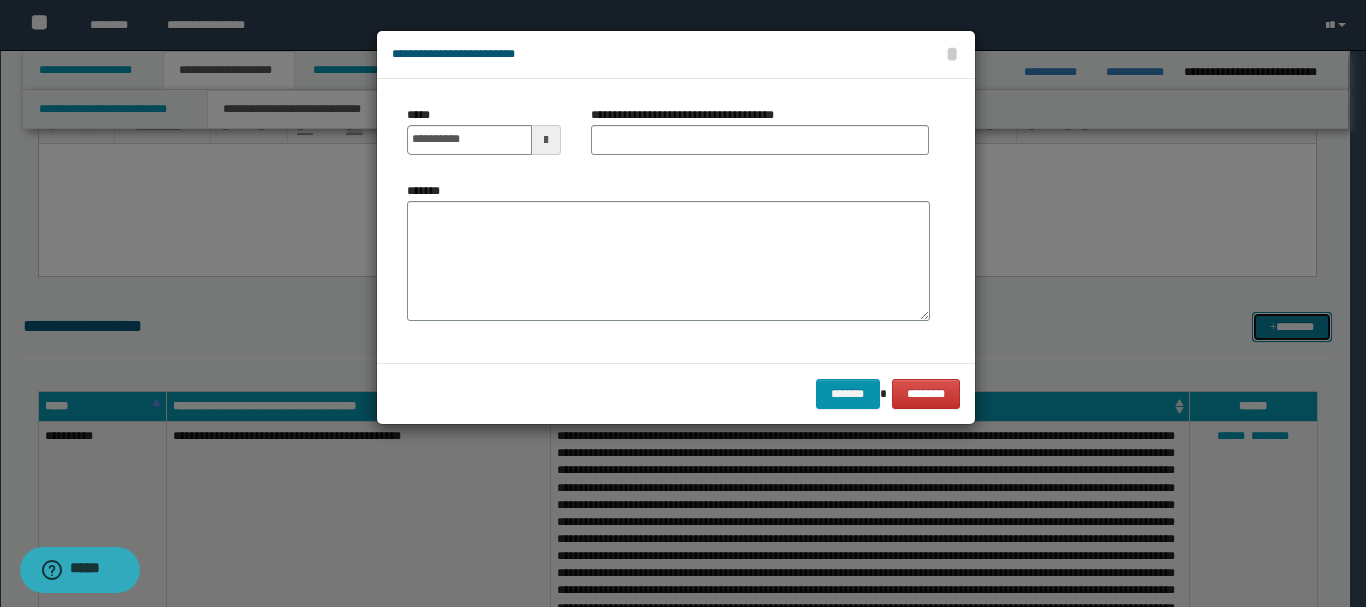 scroll, scrollTop: 0, scrollLeft: 0, axis: both 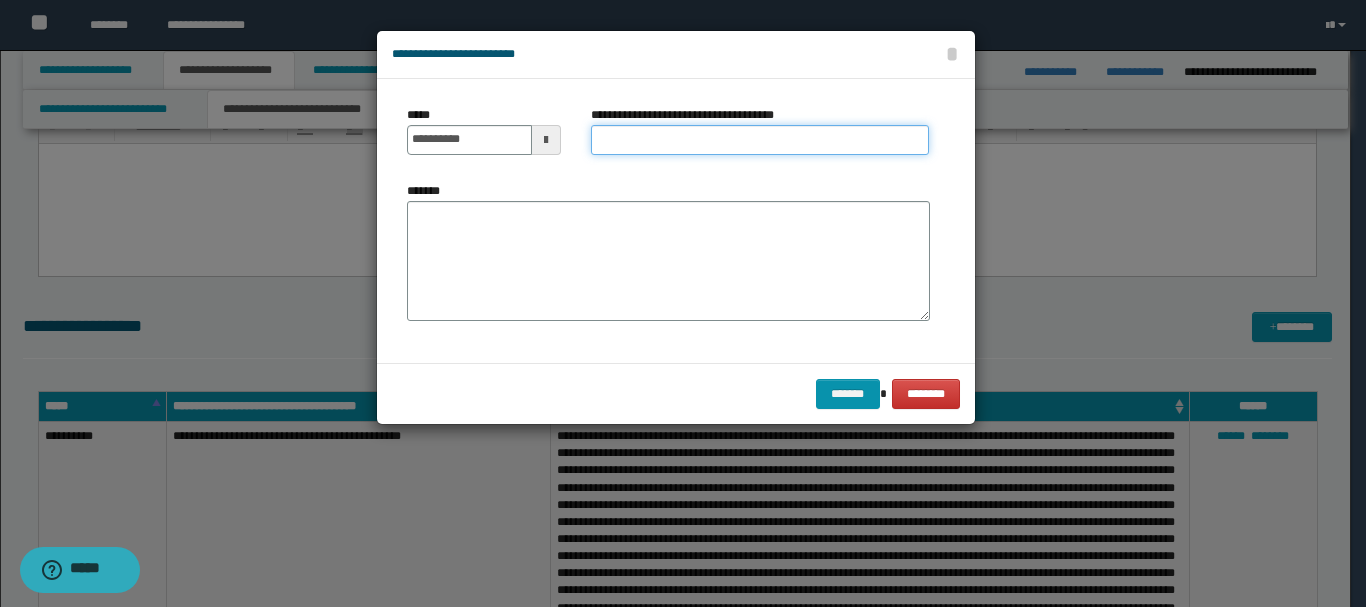 click on "**********" at bounding box center (760, 140) 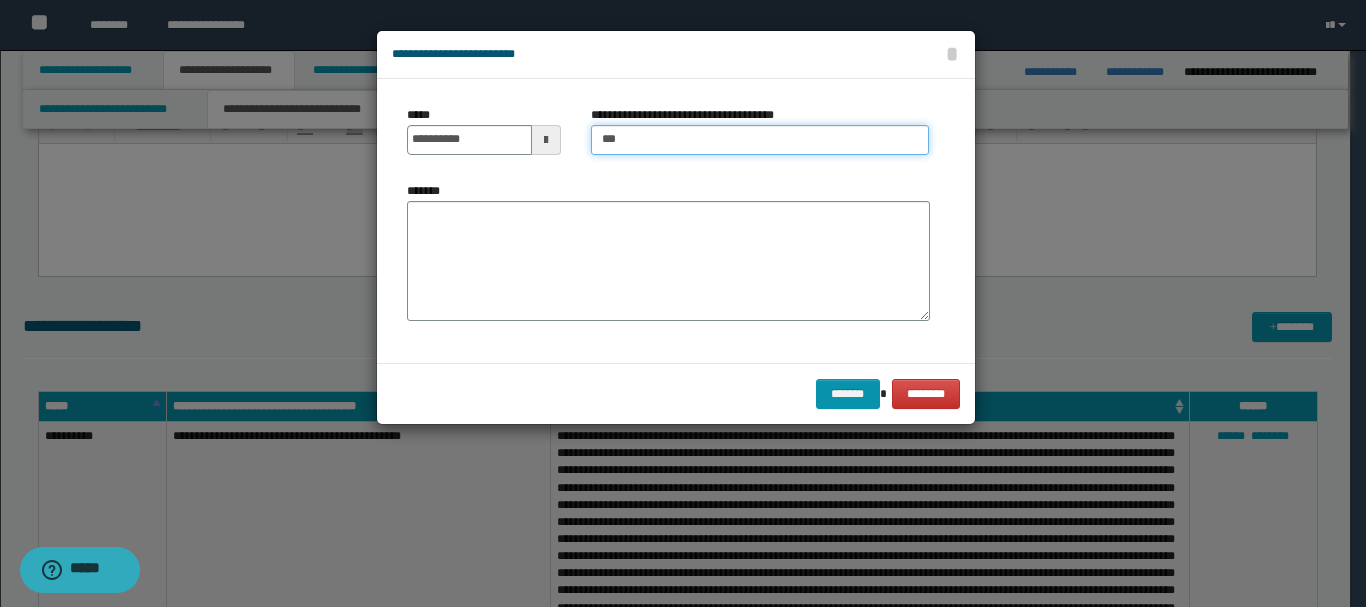 type on "**********" 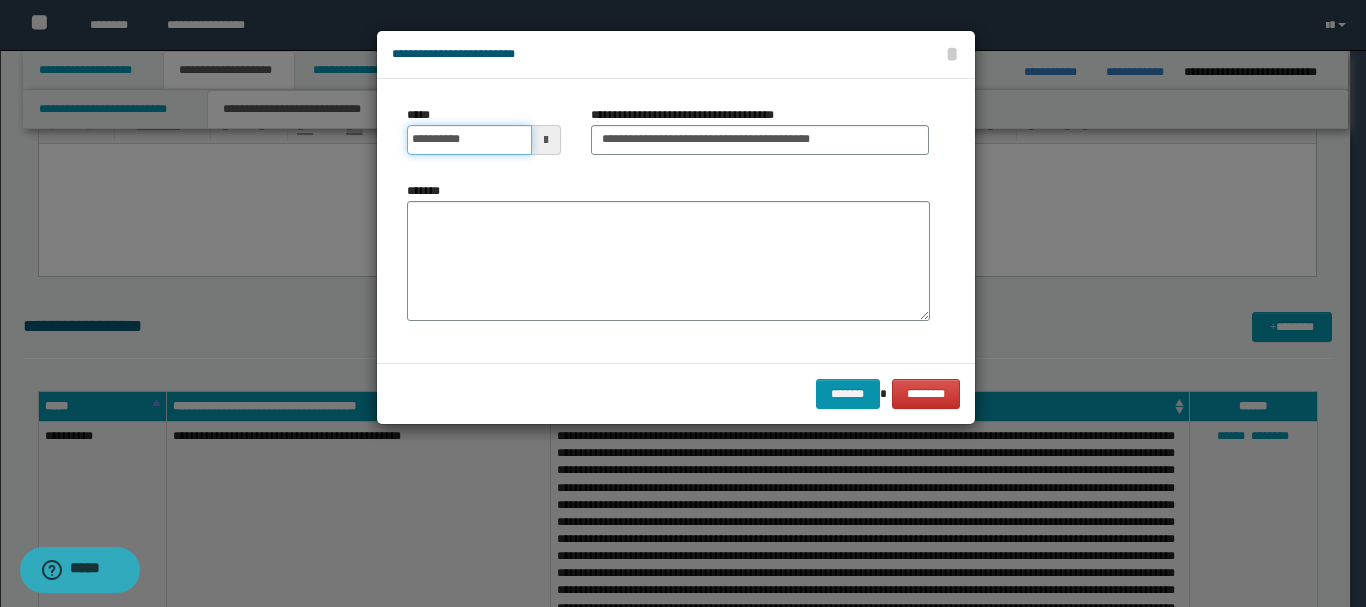 click on "**********" at bounding box center [469, 140] 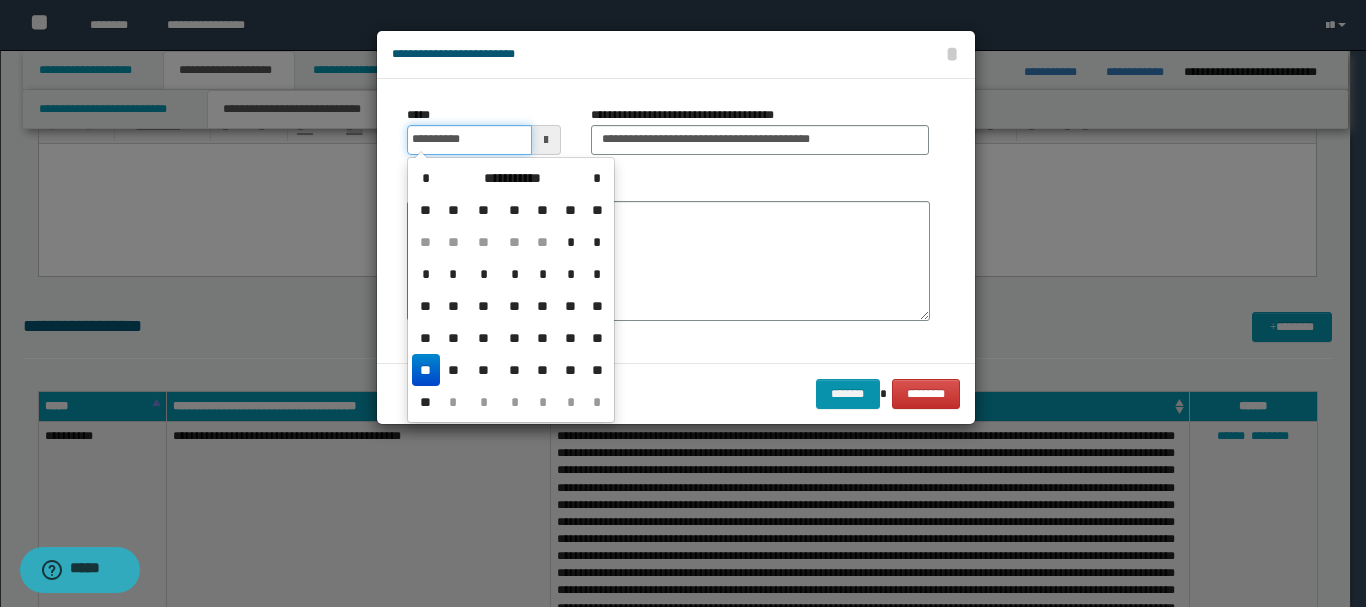 type on "**********" 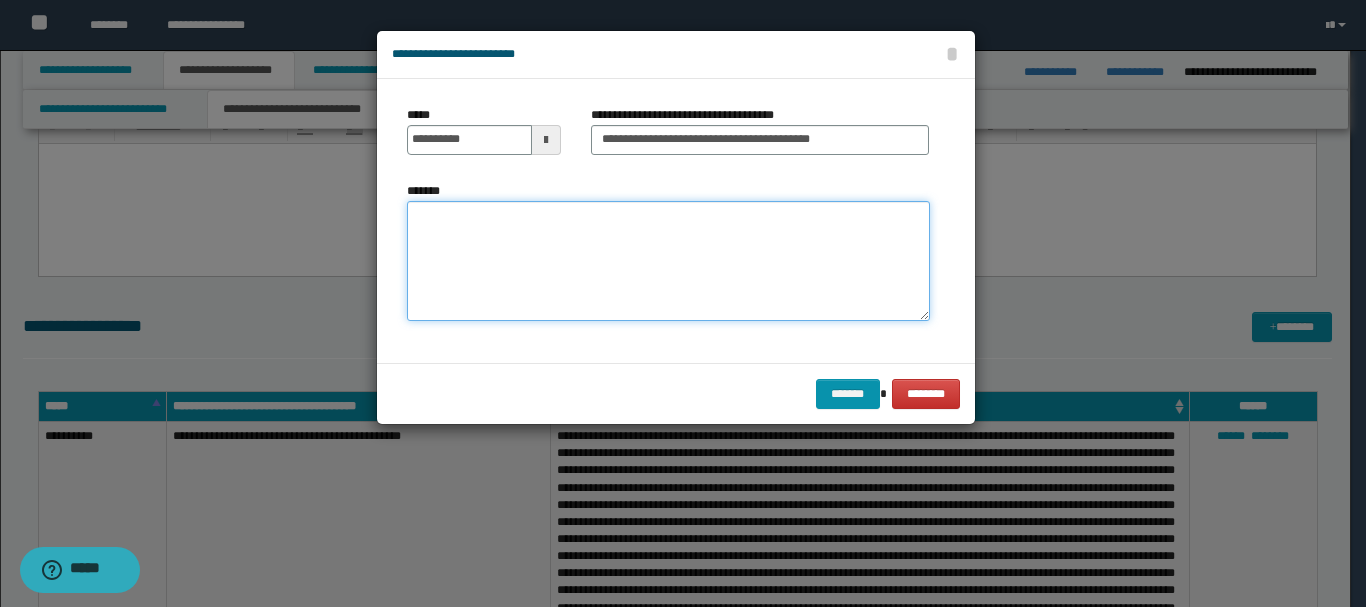 click on "*******" at bounding box center [668, 261] 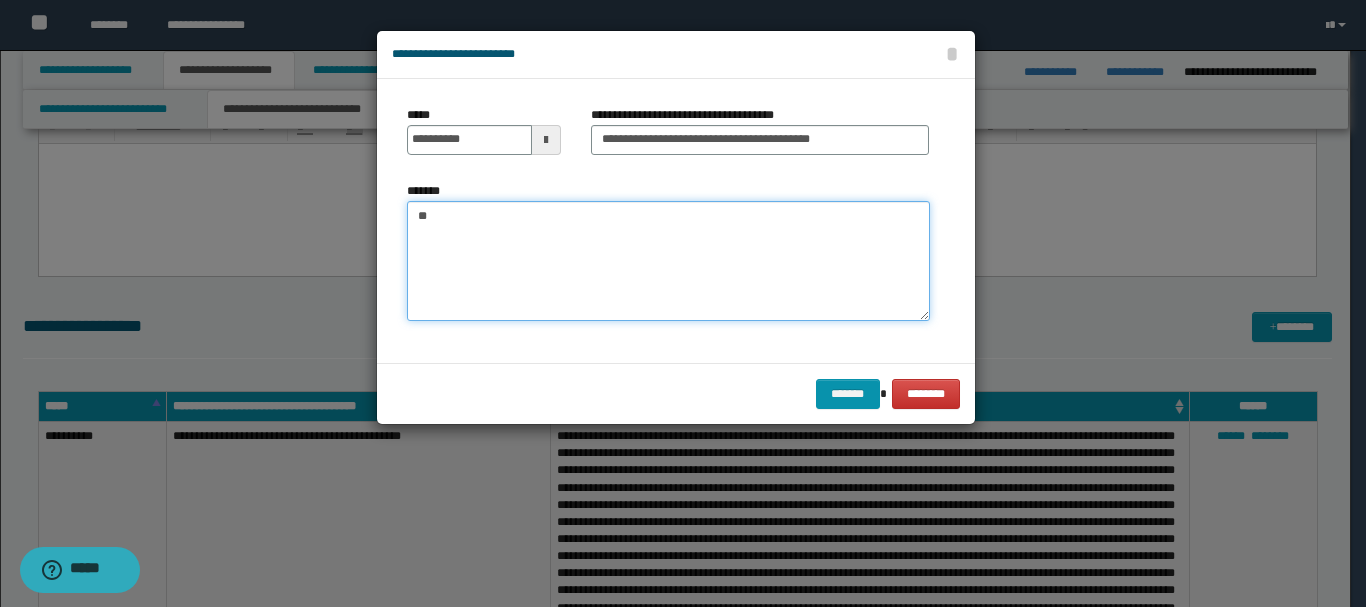 type on "*" 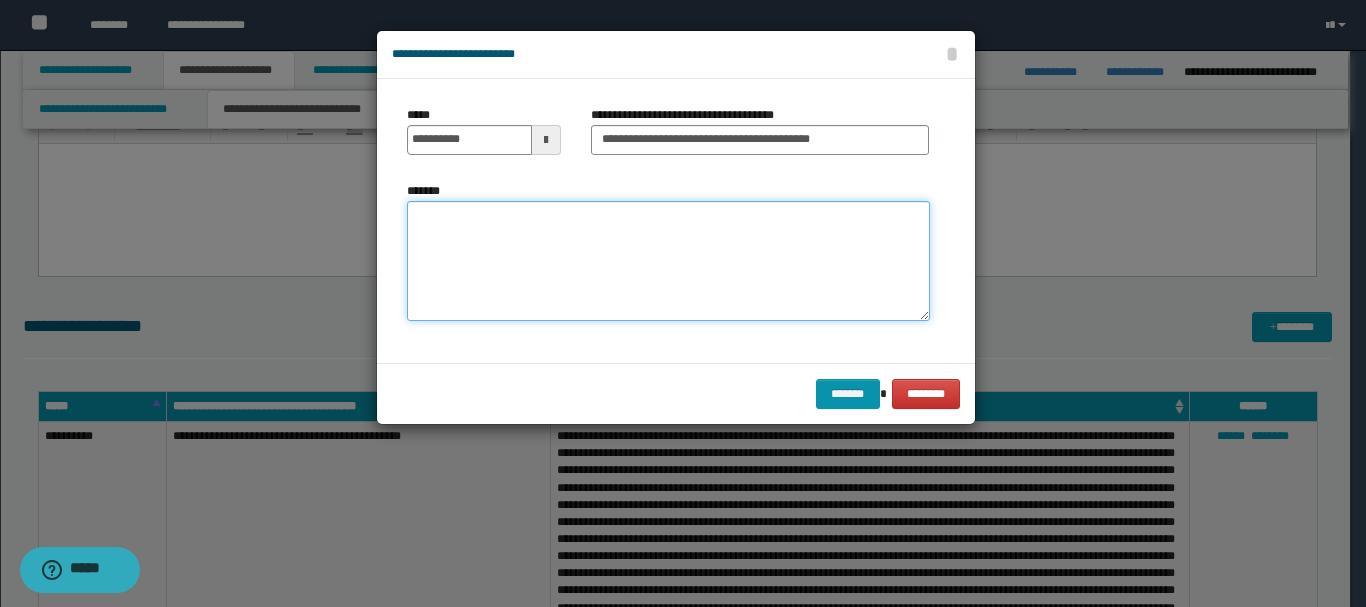 paste on "**********" 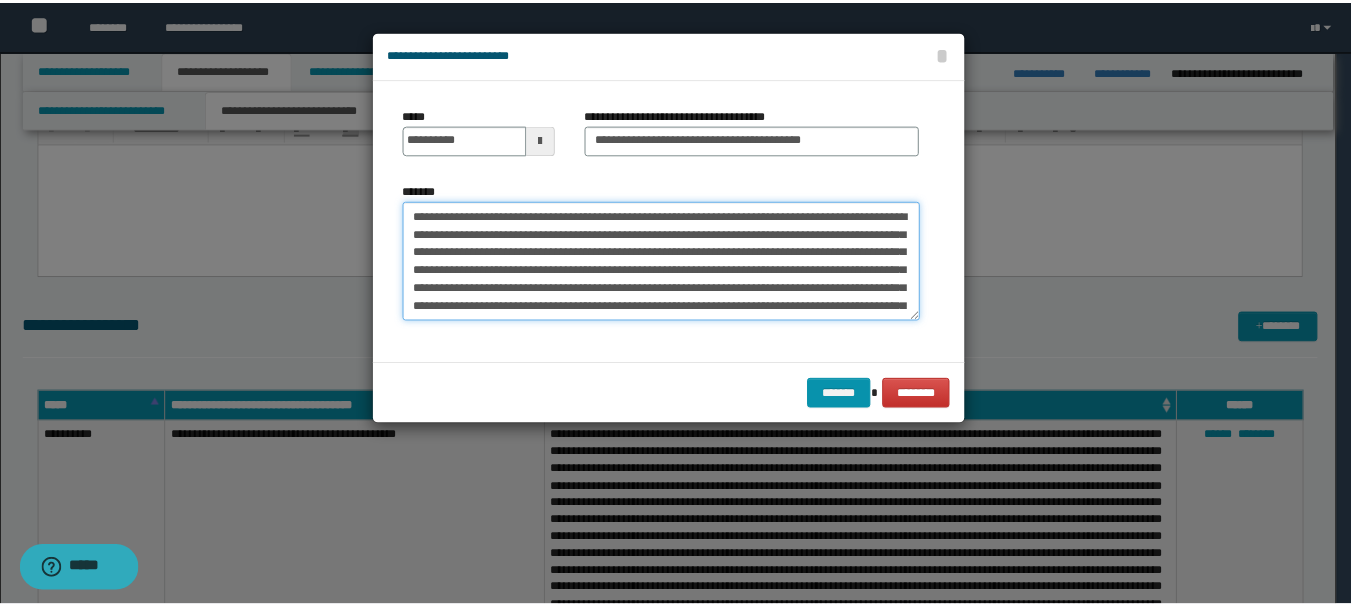 scroll, scrollTop: 84, scrollLeft: 0, axis: vertical 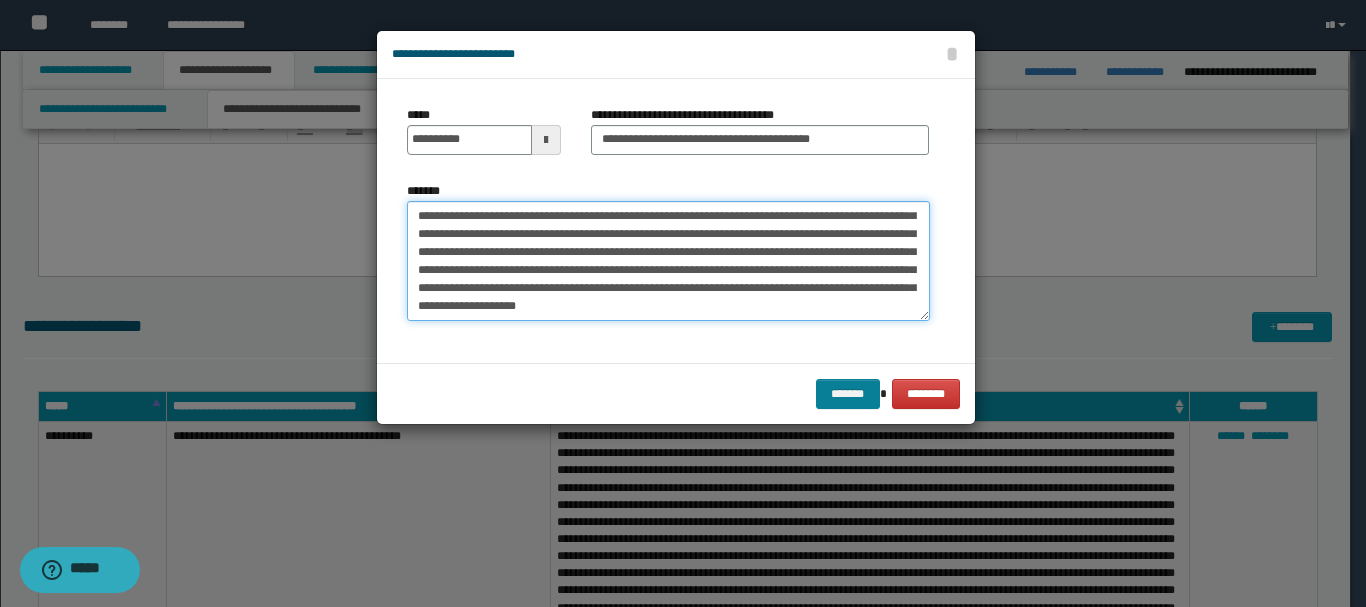 type on "**********" 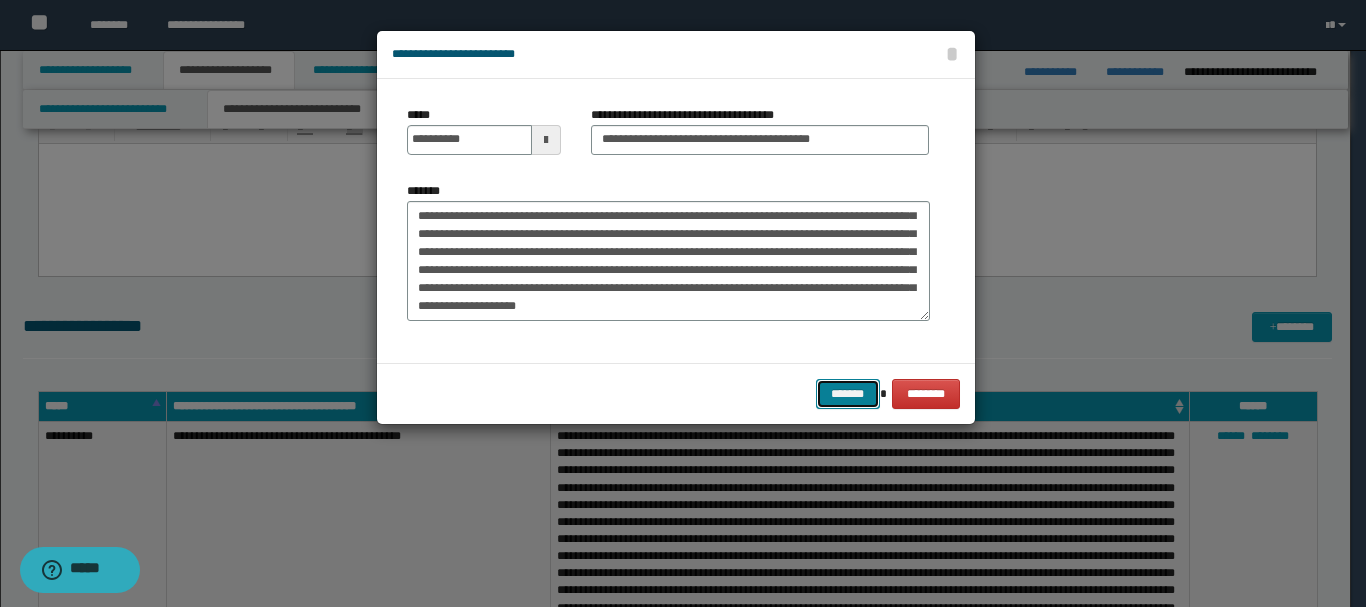 click on "*******" at bounding box center [848, 394] 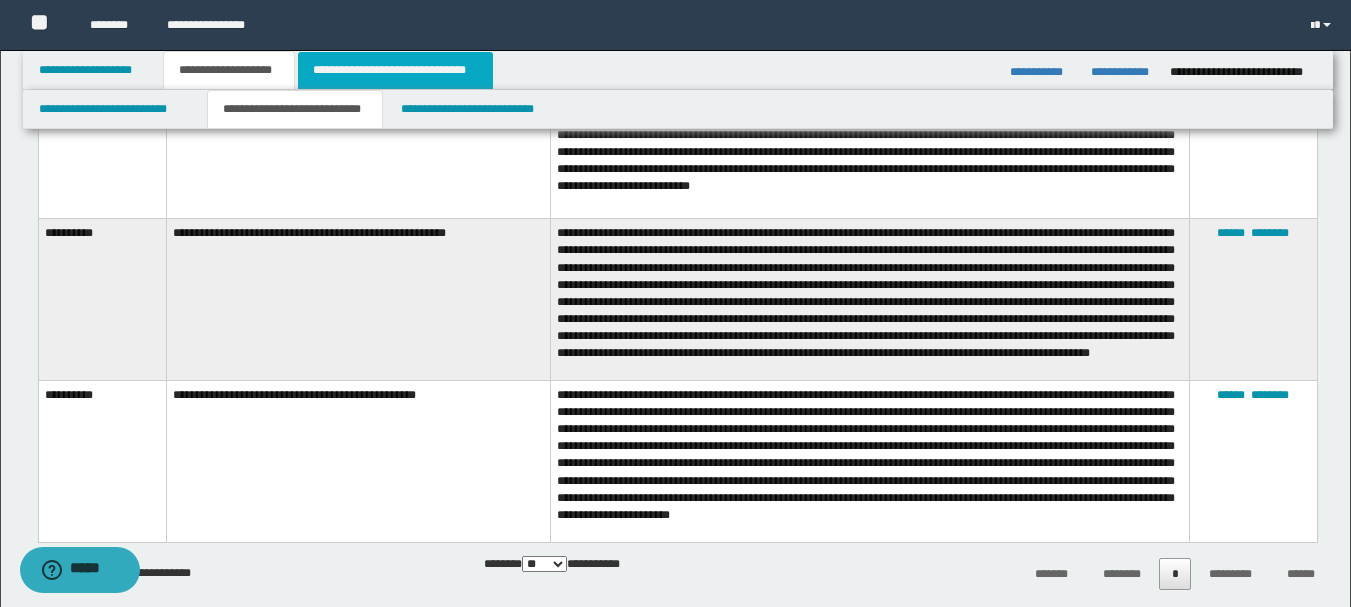 scroll, scrollTop: 949, scrollLeft: 0, axis: vertical 